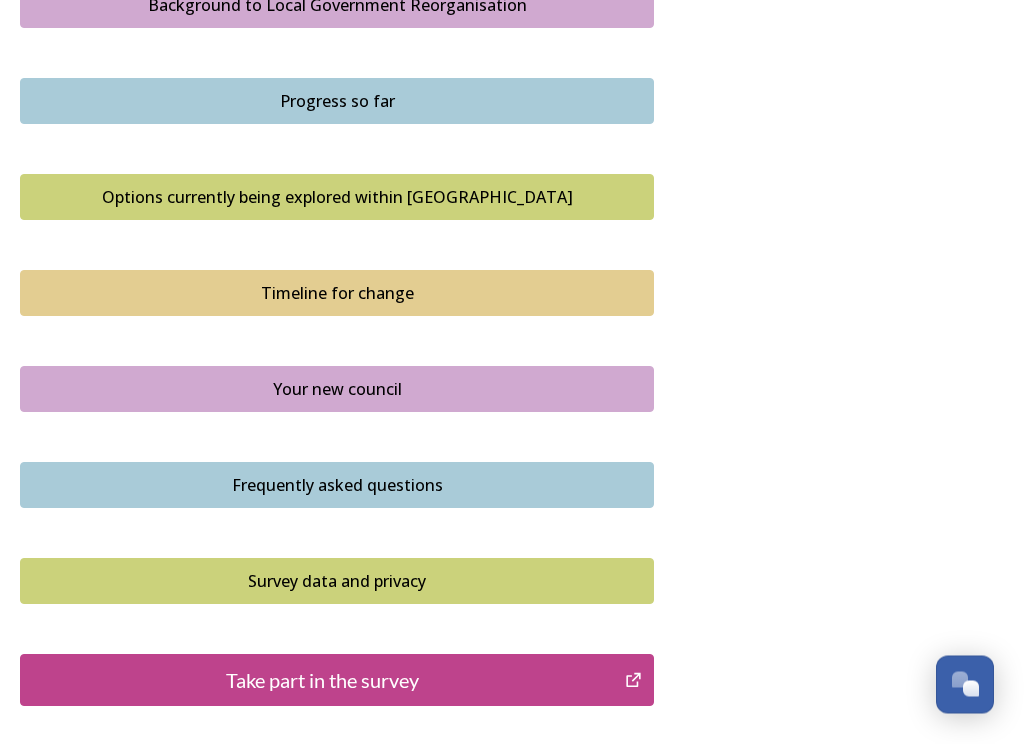 scroll, scrollTop: 1239, scrollLeft: 0, axis: vertical 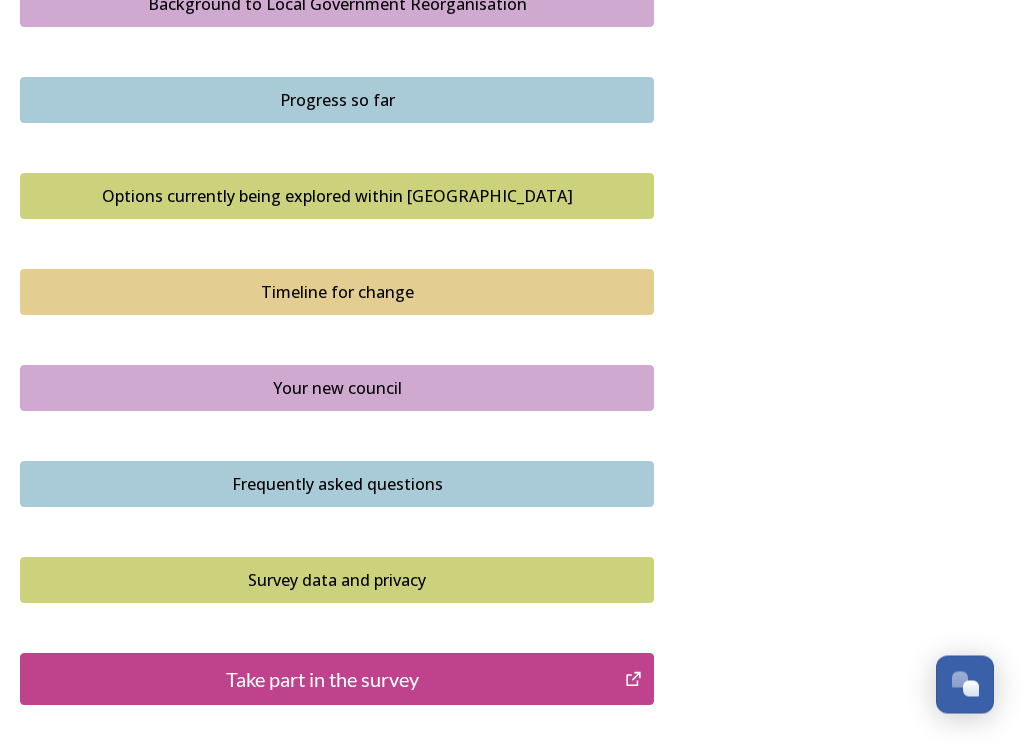 click on "Take part in the survey" at bounding box center (322, 680) 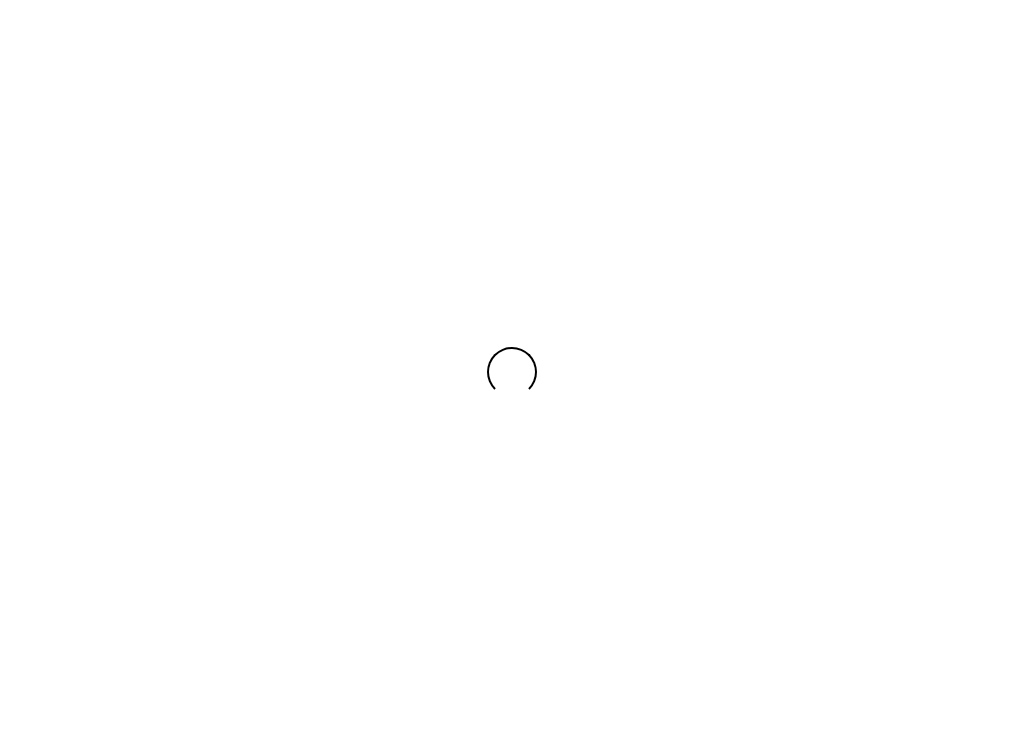 scroll, scrollTop: 0, scrollLeft: 0, axis: both 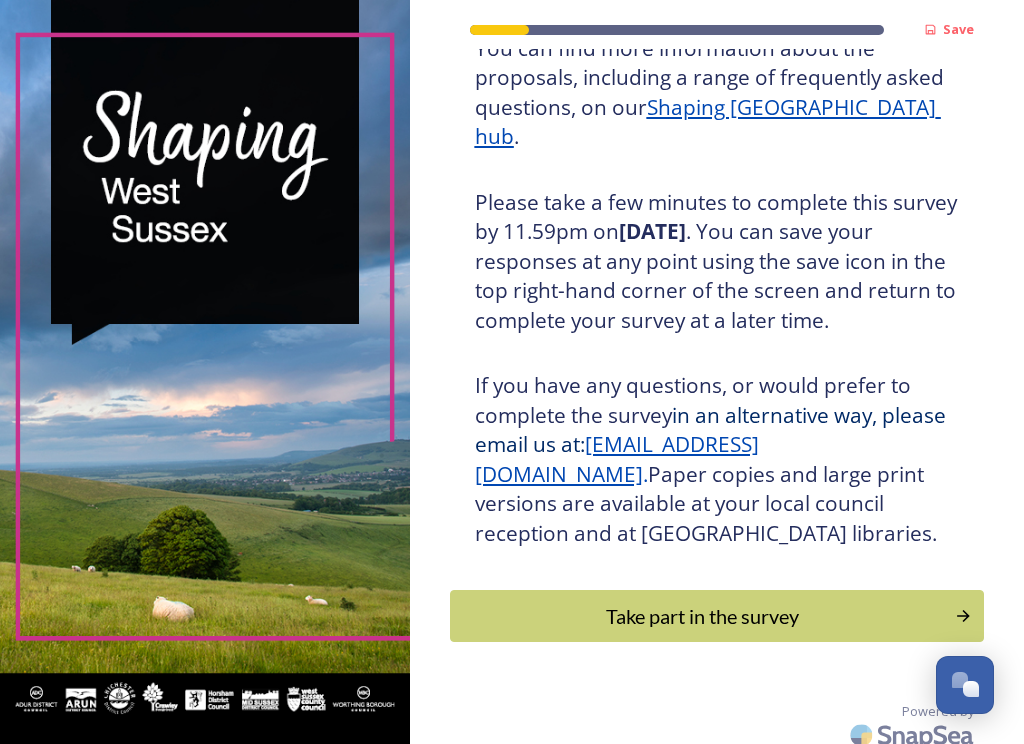 click on "Take part in the survey" at bounding box center (717, 616) 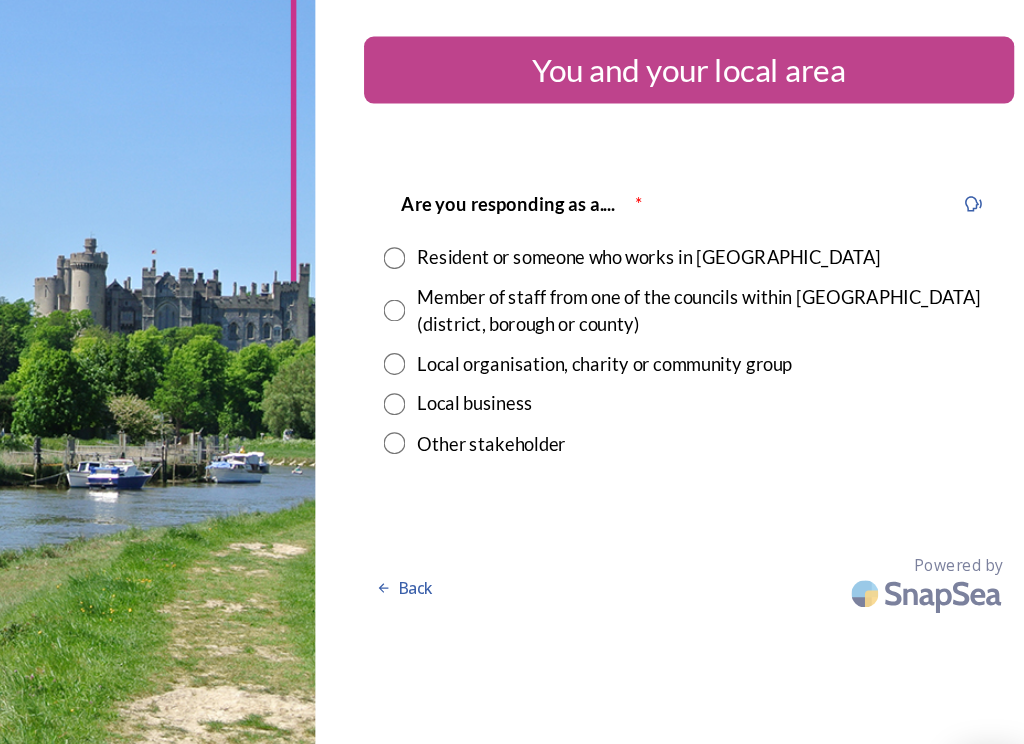 scroll, scrollTop: 0, scrollLeft: 0, axis: both 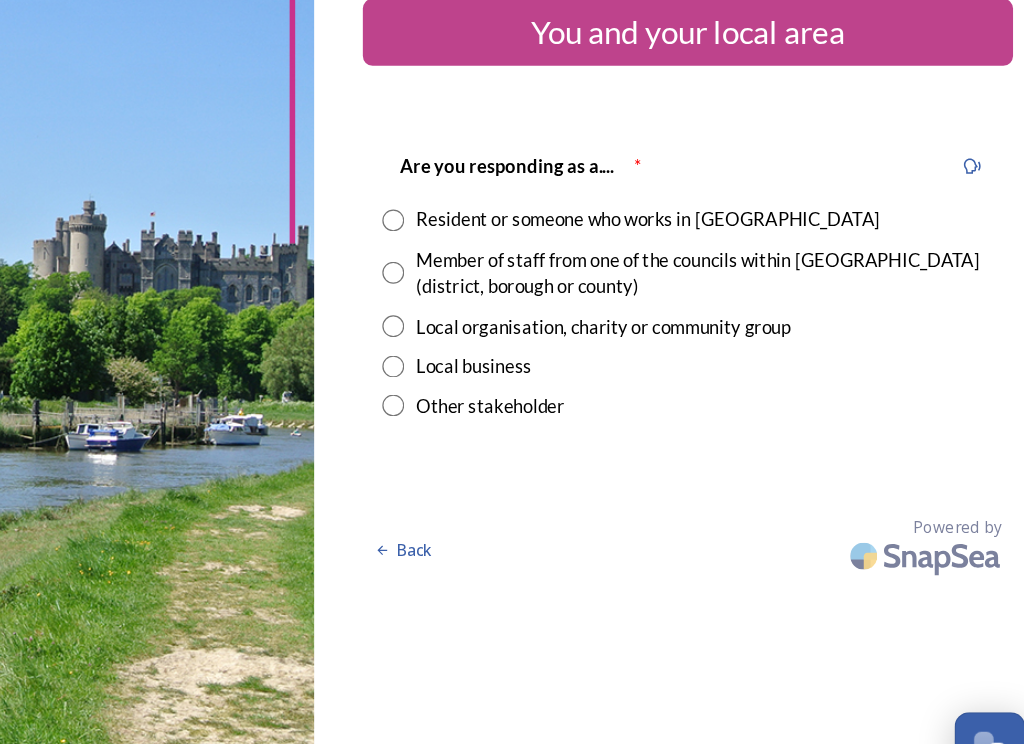 click at bounding box center (475, 252) 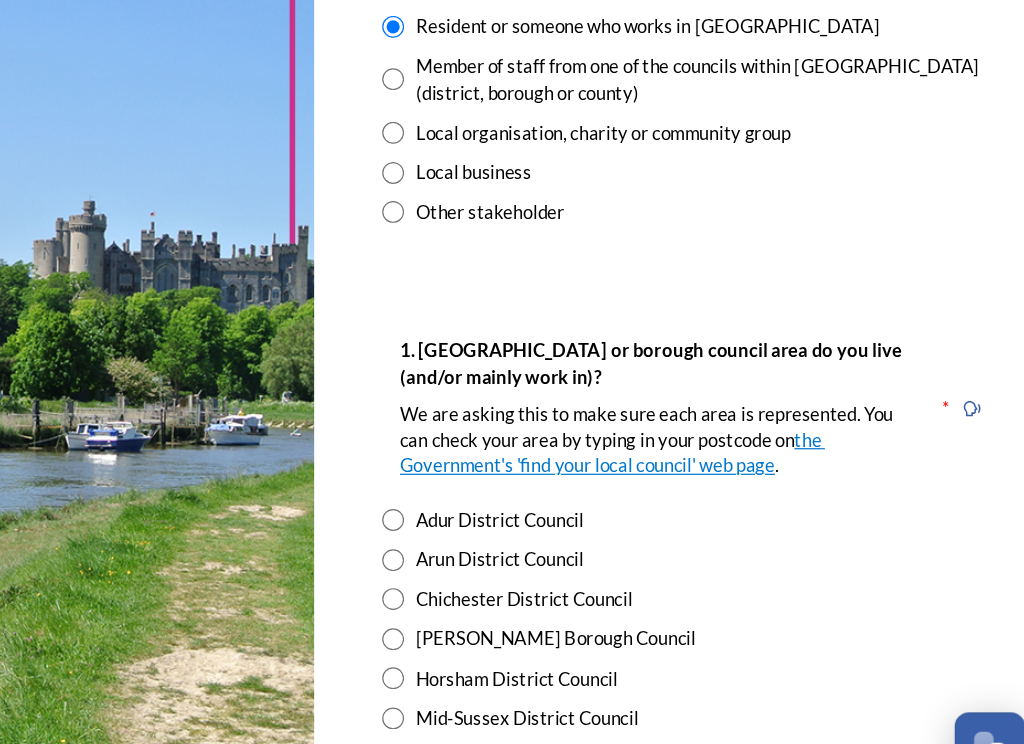 scroll, scrollTop: 159, scrollLeft: 0, axis: vertical 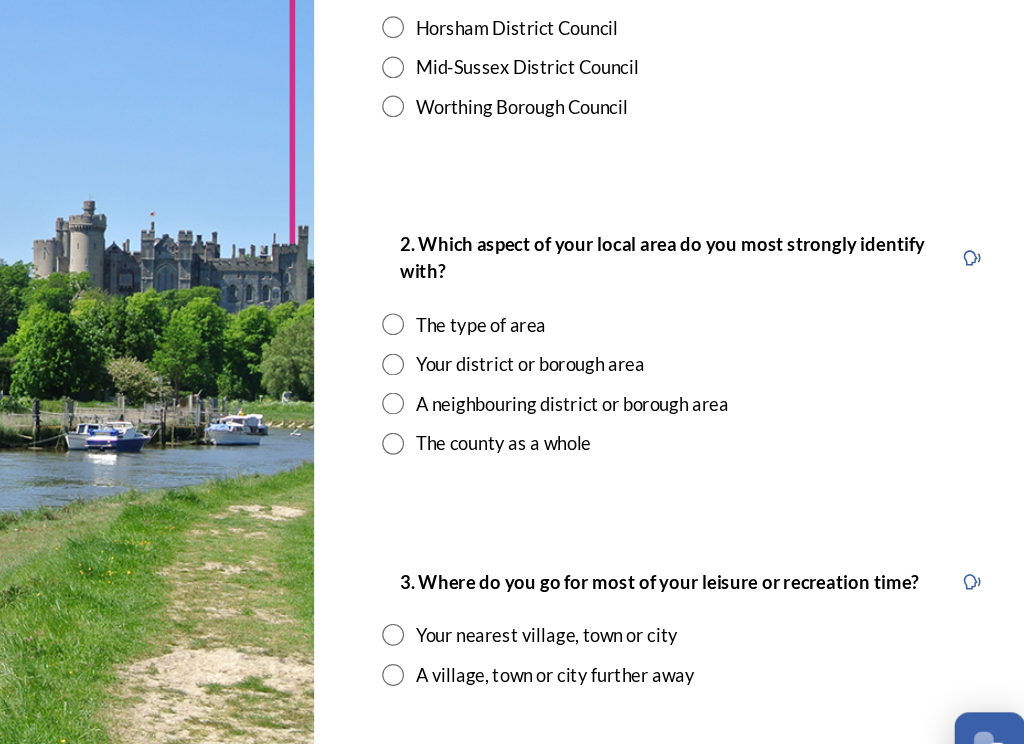 click at bounding box center (475, 370) 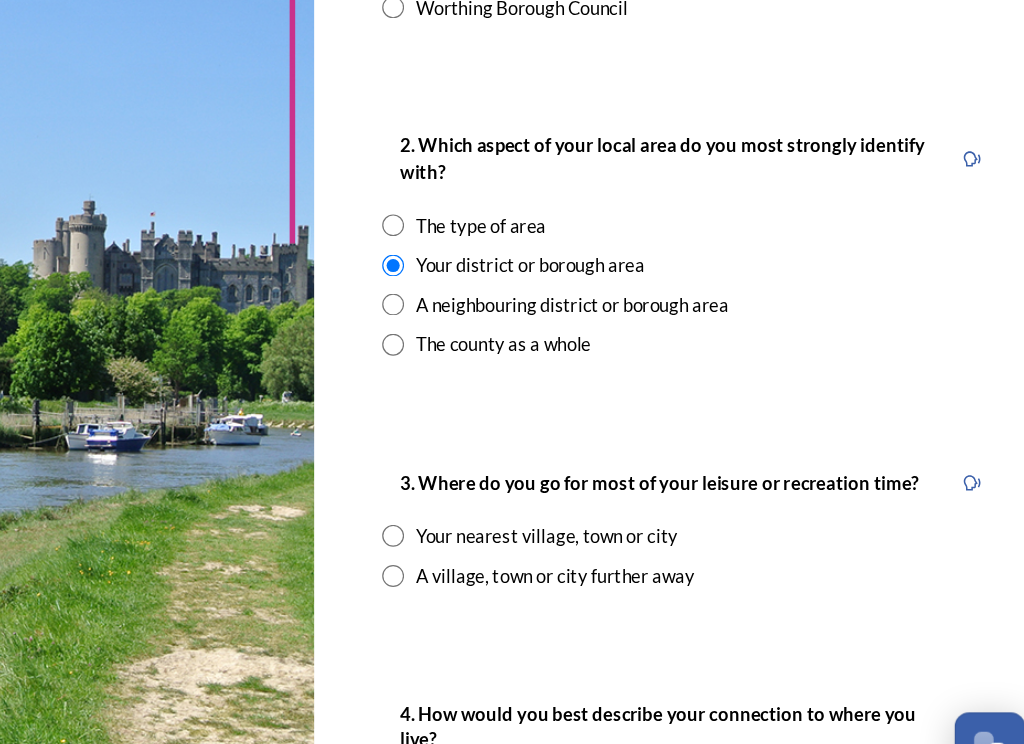 scroll, scrollTop: 775, scrollLeft: 0, axis: vertical 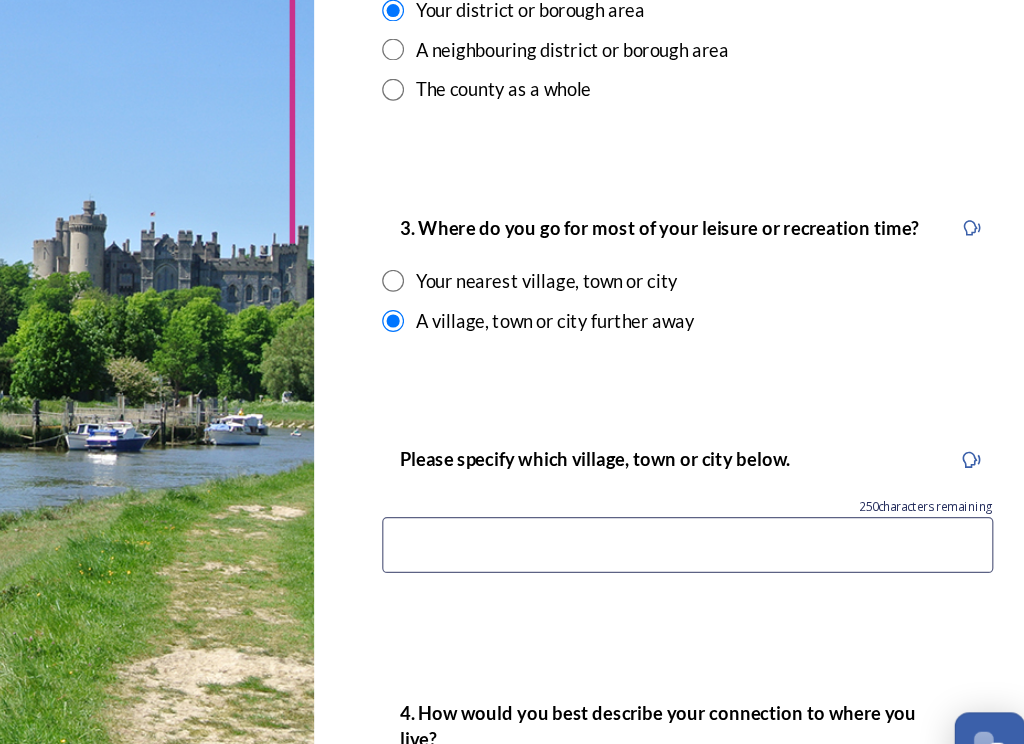 click at bounding box center (717, 519) 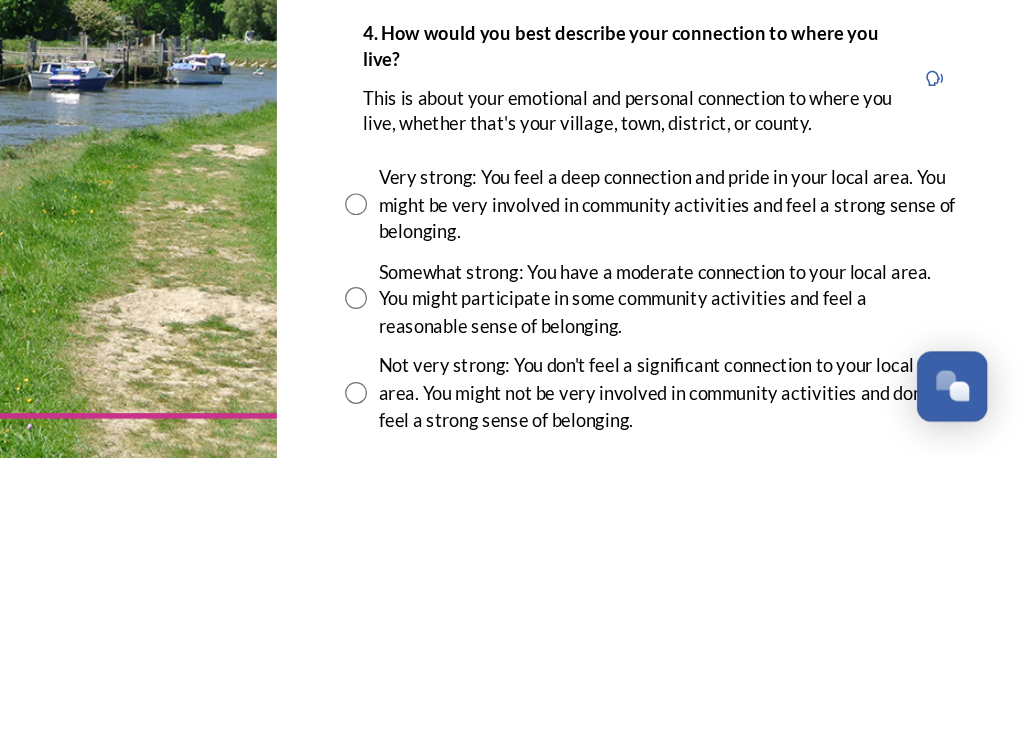 scroll, scrollTop: 1244, scrollLeft: 0, axis: vertical 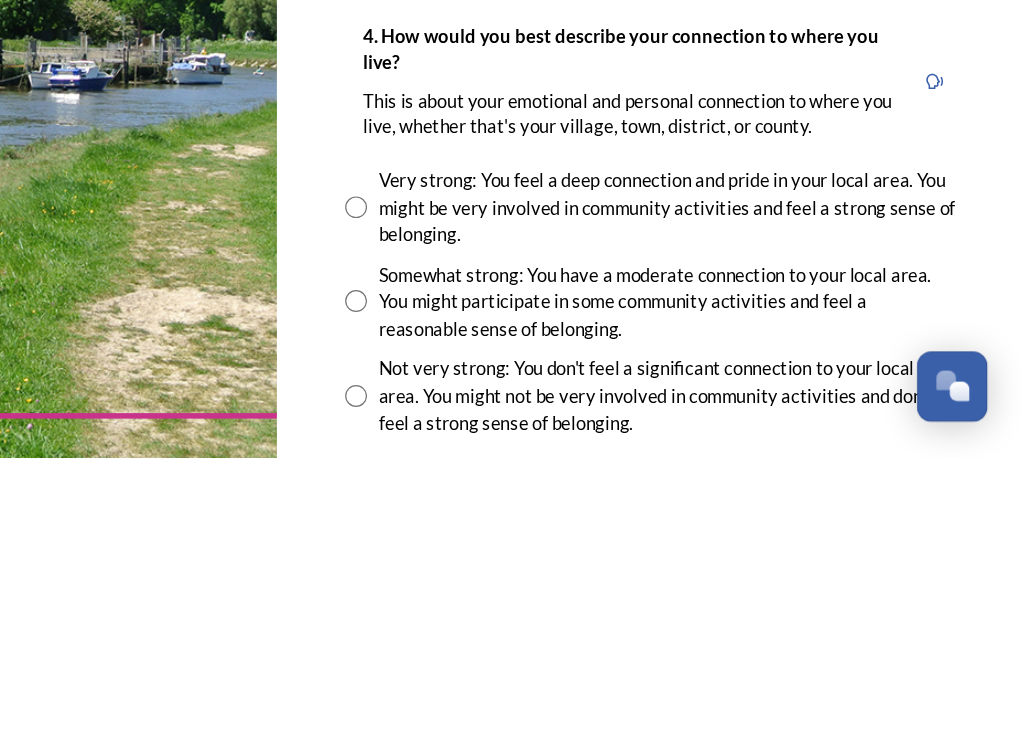 type on "Arundel" 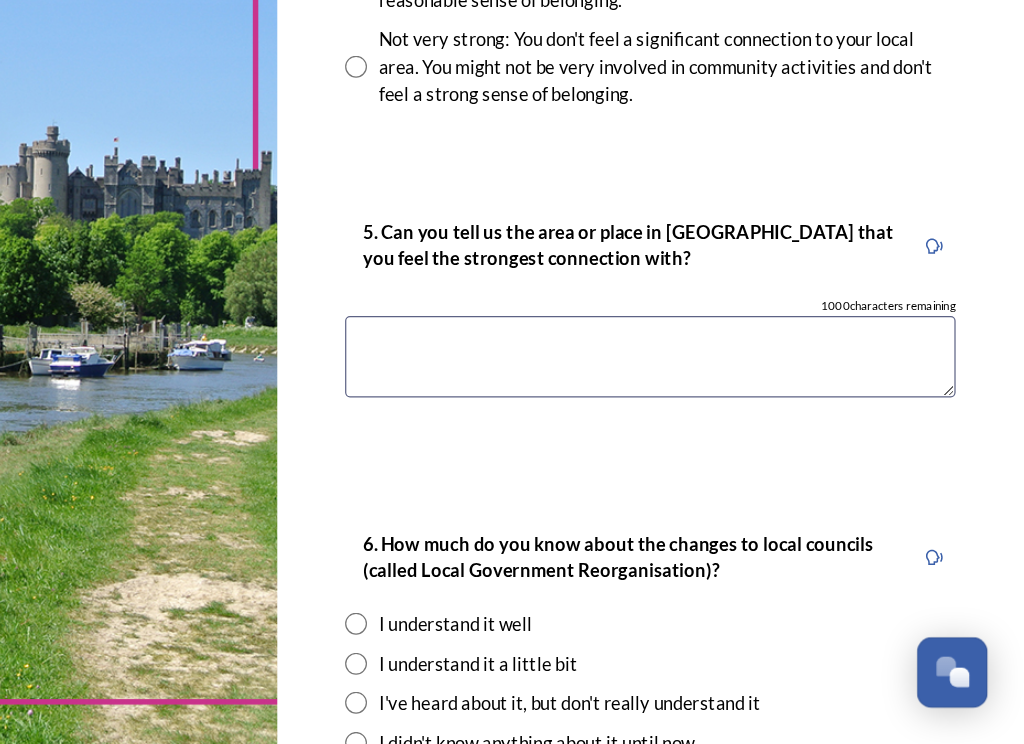 scroll, scrollTop: 1751, scrollLeft: 0, axis: vertical 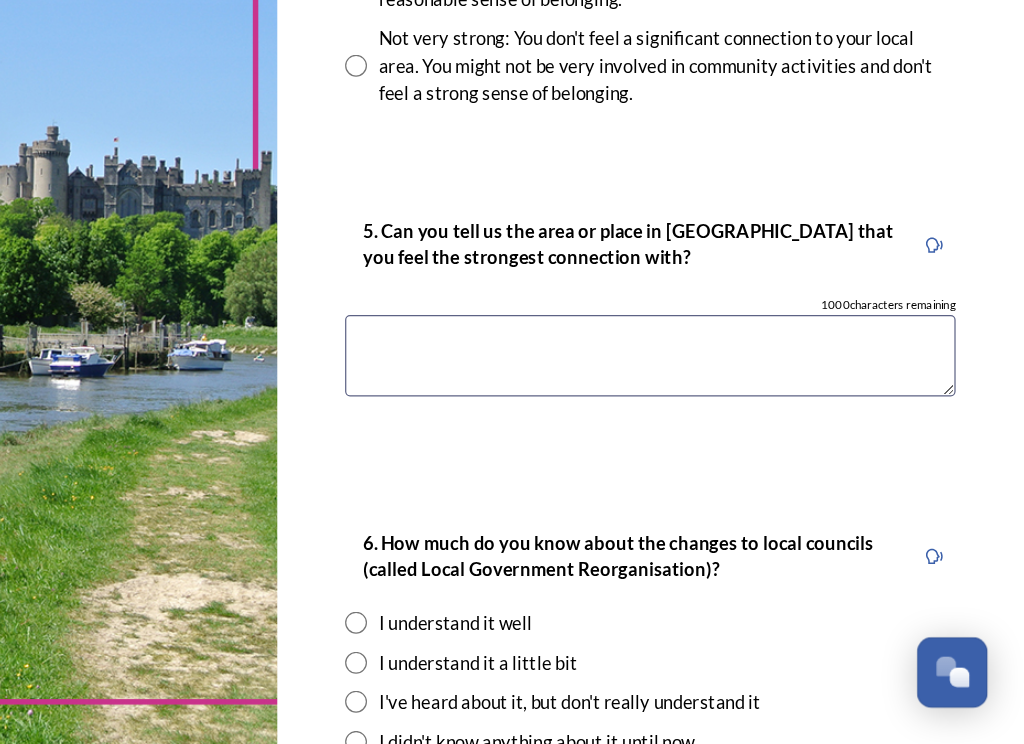 click at bounding box center (717, 424) 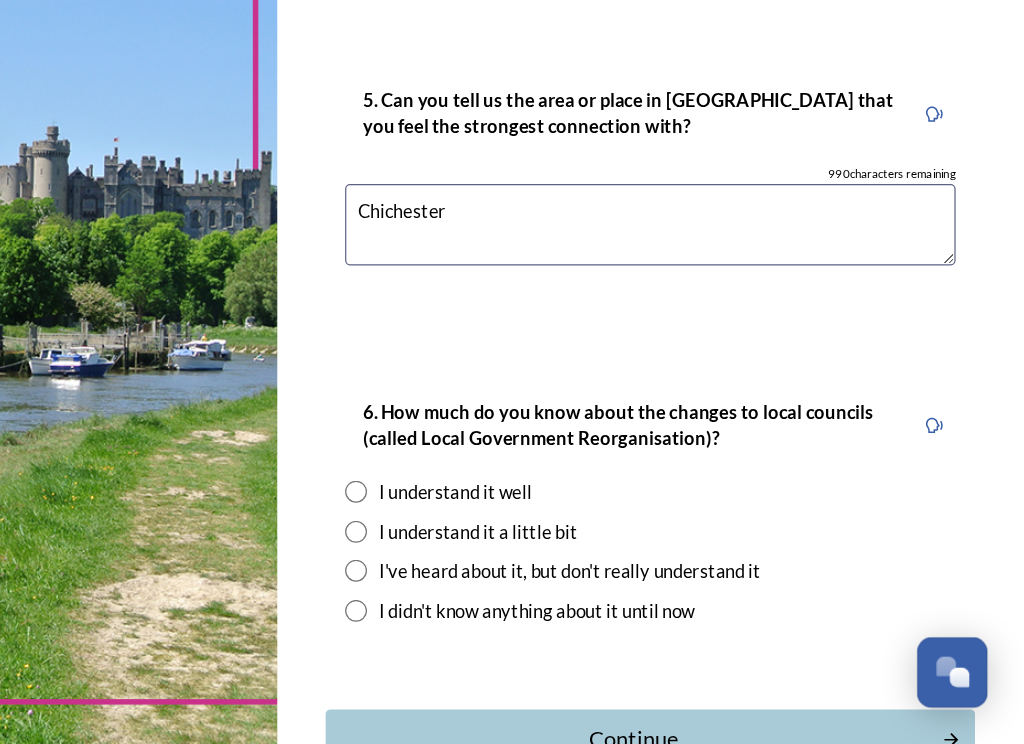 scroll, scrollTop: 1859, scrollLeft: 0, axis: vertical 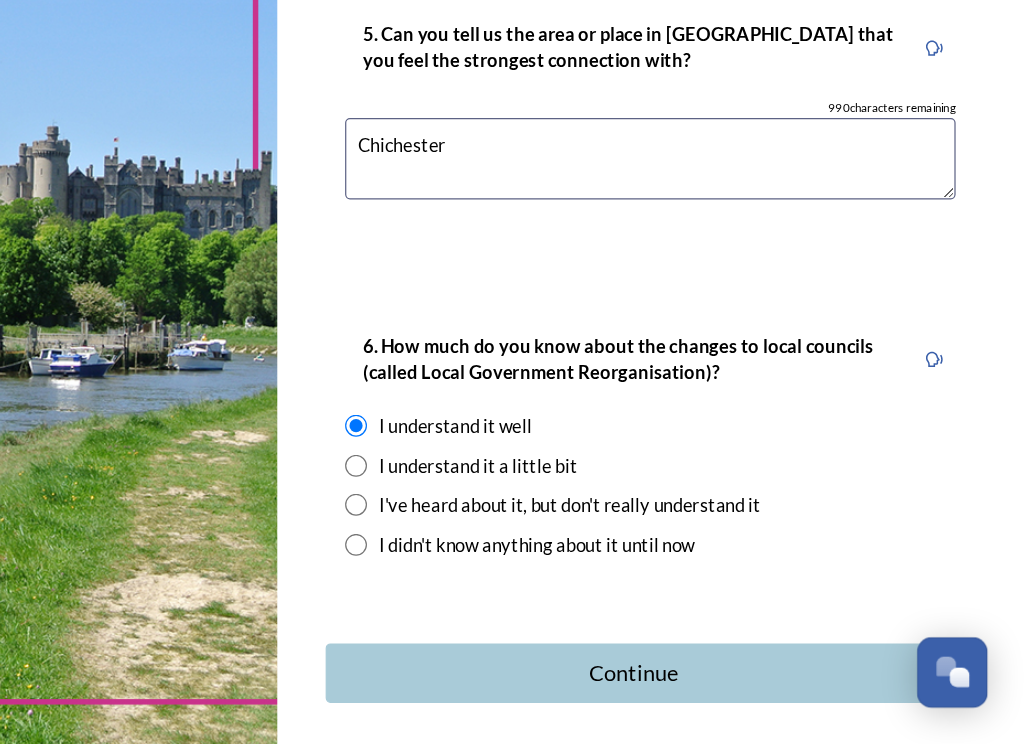 click on "Continue" at bounding box center [703, 685] 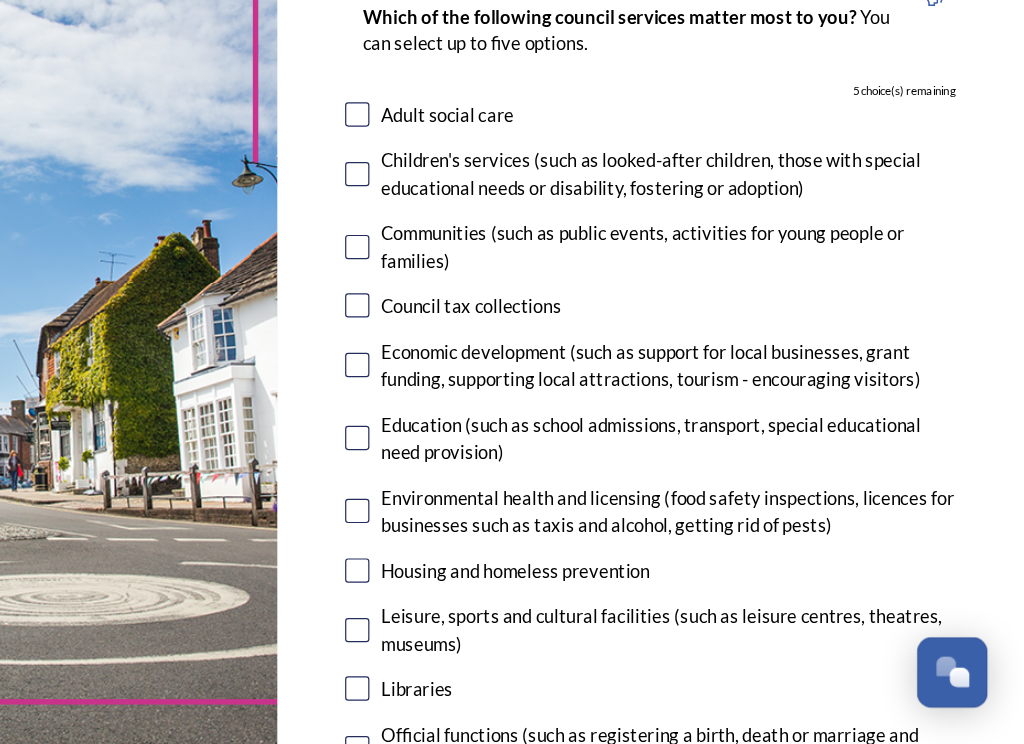 scroll, scrollTop: 114, scrollLeft: 0, axis: vertical 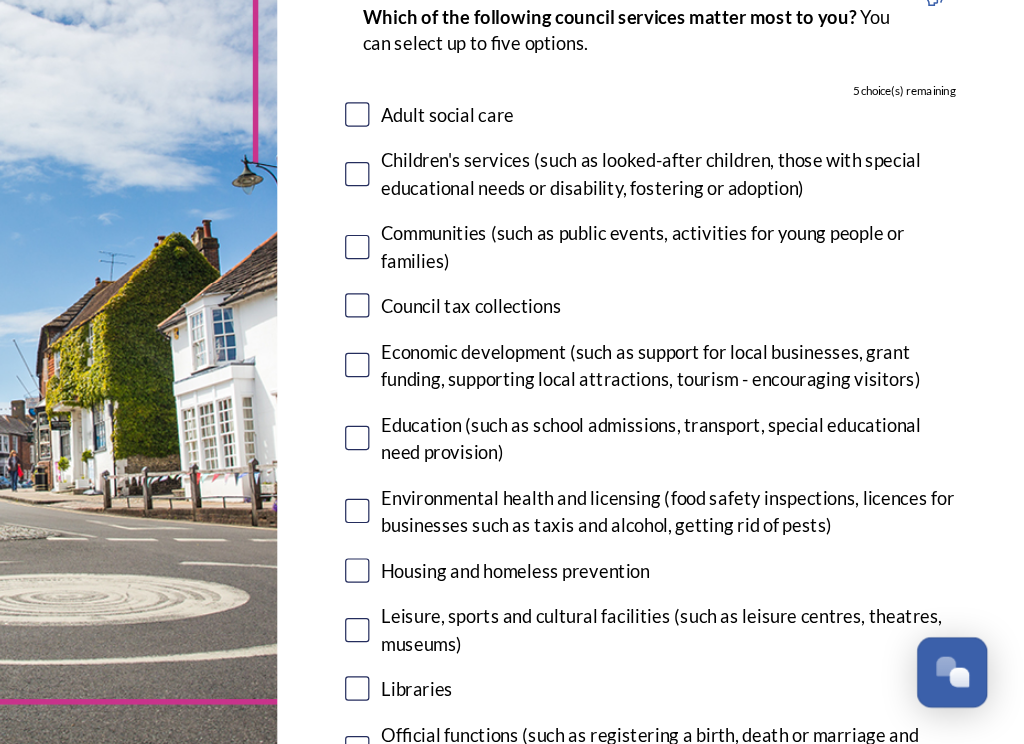 click at bounding box center (476, 432) 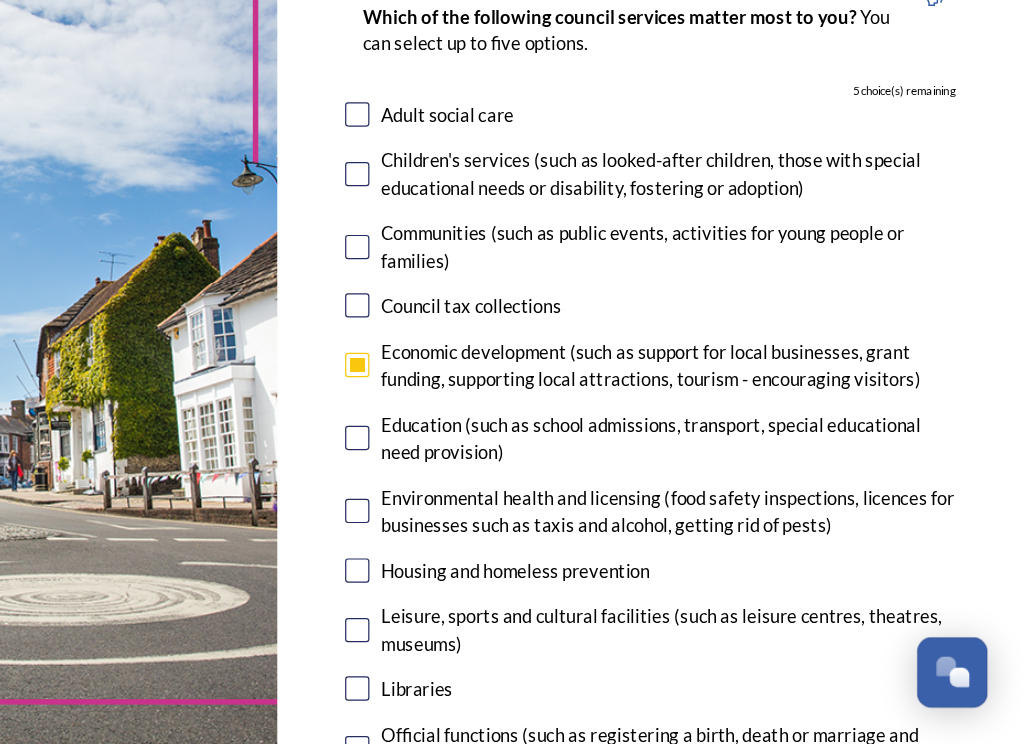 checkbox on "true" 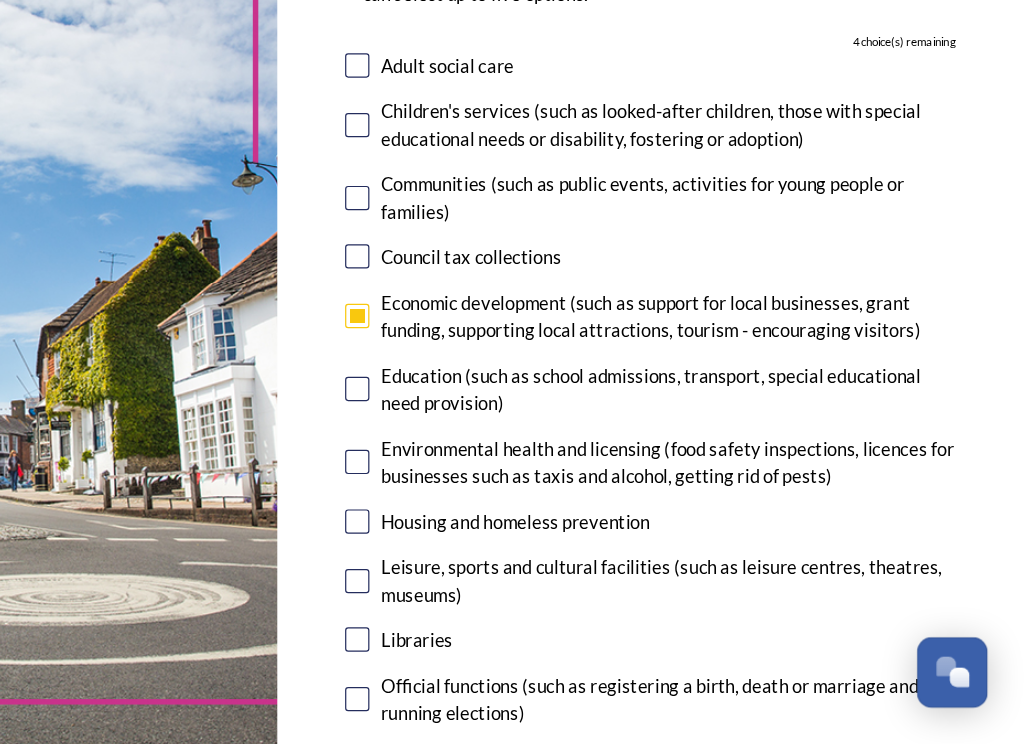 scroll, scrollTop: 154, scrollLeft: 0, axis: vertical 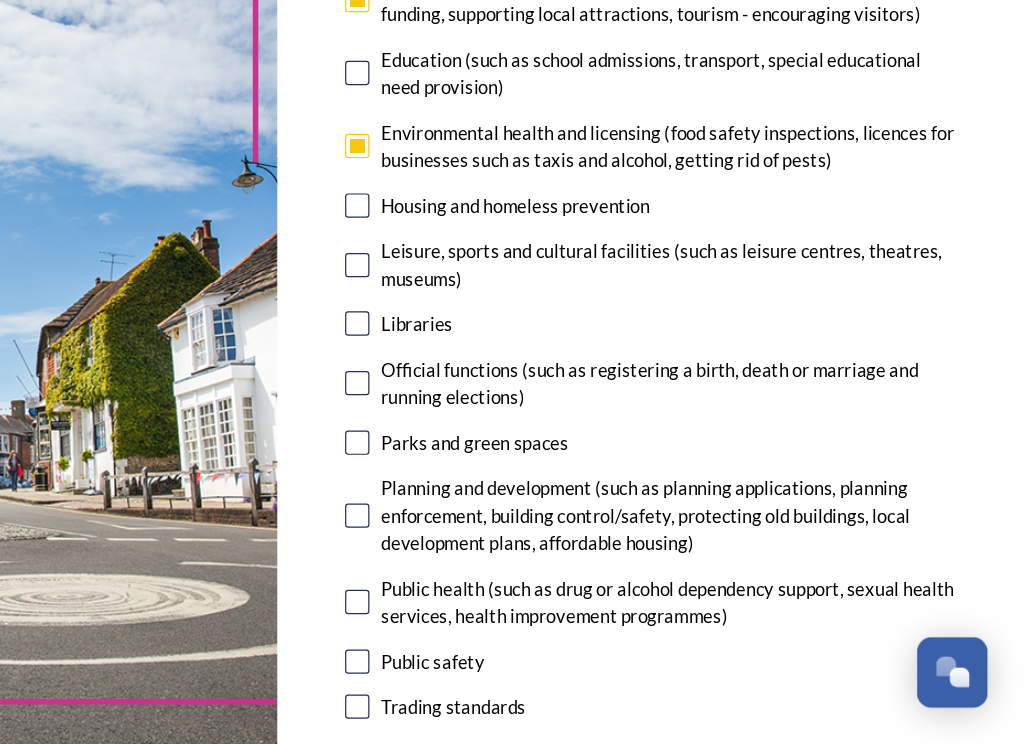 click at bounding box center [476, 556] 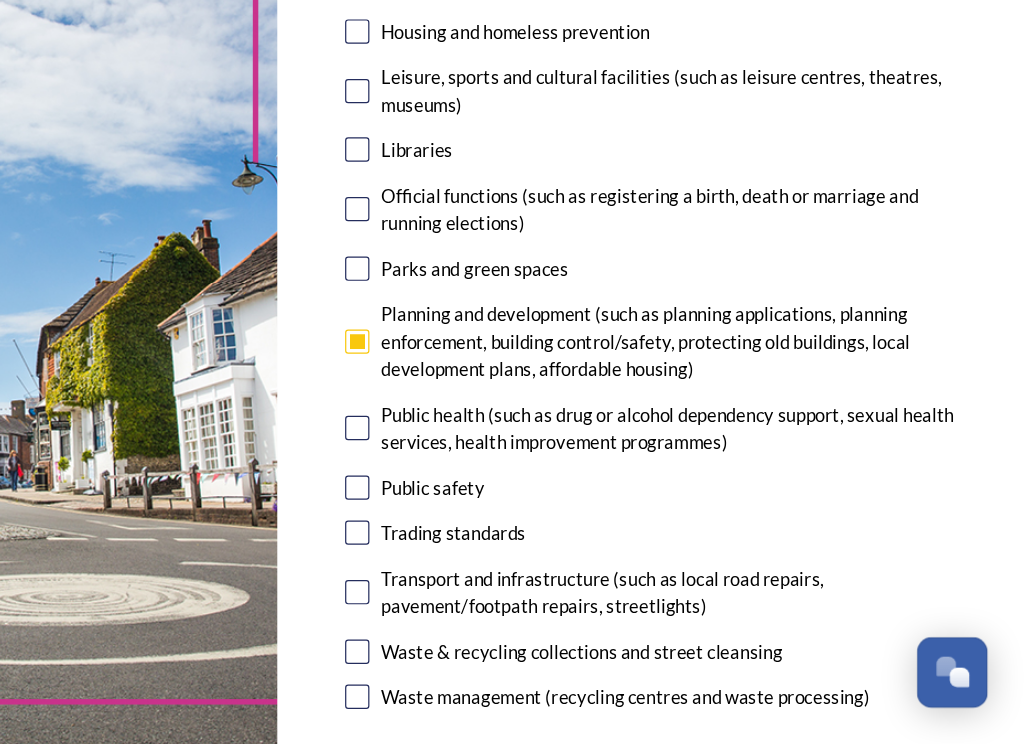 scroll, scrollTop: 557, scrollLeft: 0, axis: vertical 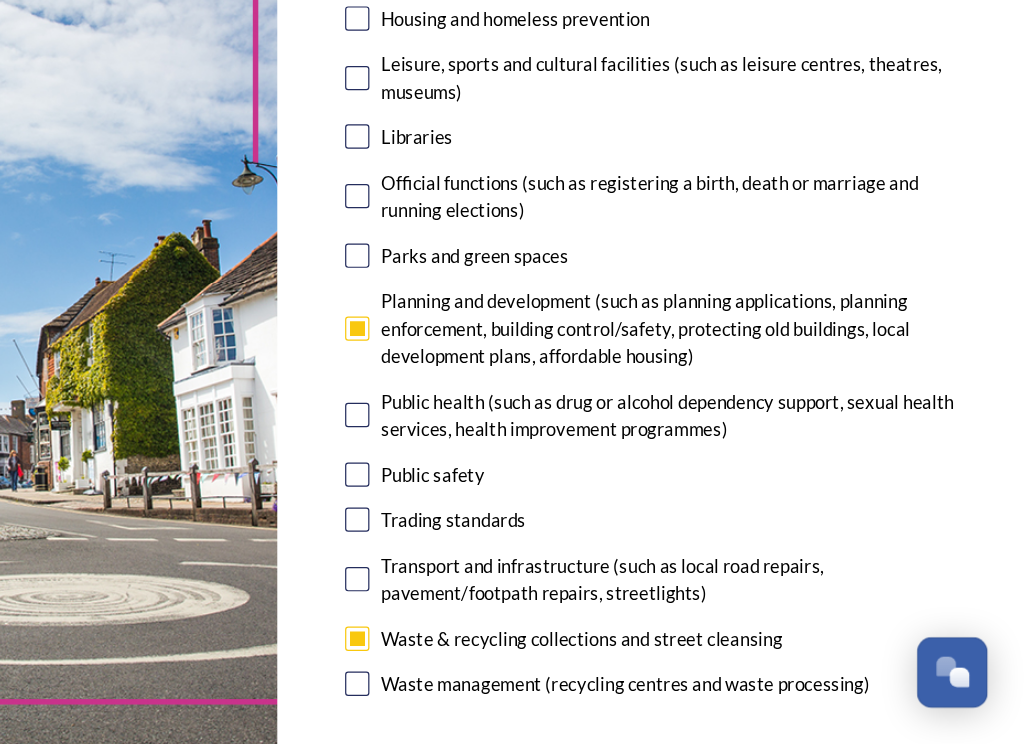 click on "7. Council services will continue, no matter what the local government structure looks like.  ﻿﻿Which of the following council services matter most to you?  You can select up to five options. 1  choice(s) remaining Adult social care   Children's services (such as looked-after children, those with special educational needs or disability, fostering or adoption) Communities (such as public events, activities for young people or families) Council tax collections Economic development (such as support for local businesses, grant funding, supporting local attractions, tourism - encouraging visitors)  Education (such as school admissions, transport, special educational need provision)  Environmental health and licensing (food safety inspections, licences for businesses such as taxis and alcohol, getting rid of pests) Housing and homeless prevention Leisure, sports and cultural facilities (such as leisure centres, theatres, museums) Libraries Parks and green spaces Public safety Trading standards" at bounding box center (717, 169) 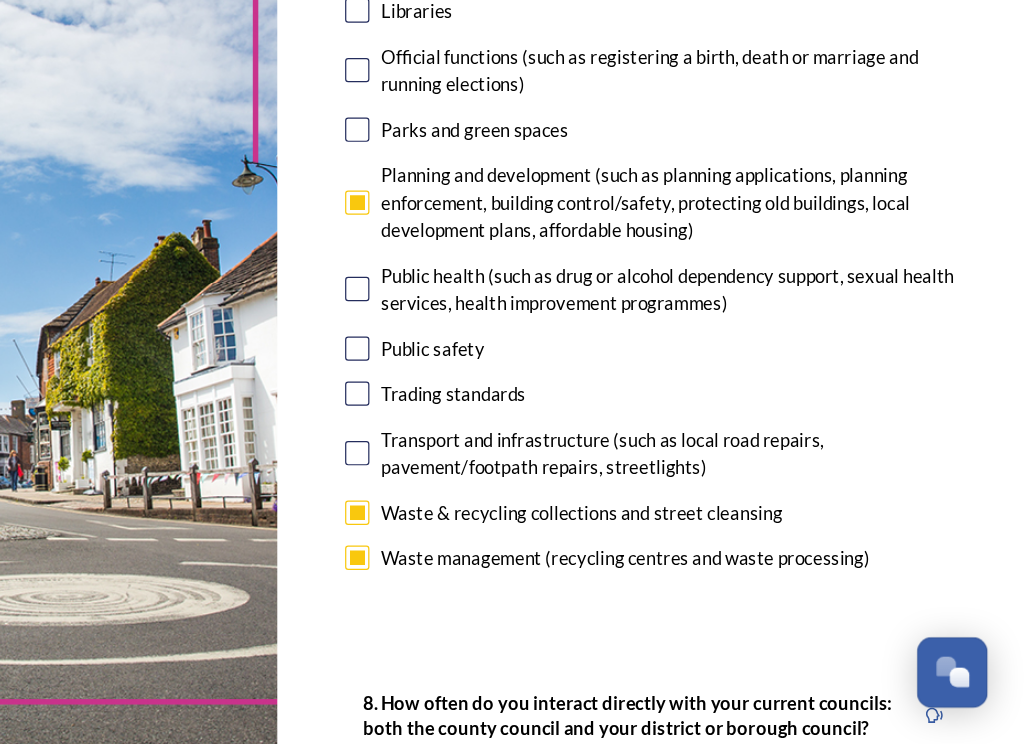 scroll, scrollTop: 679, scrollLeft: 0, axis: vertical 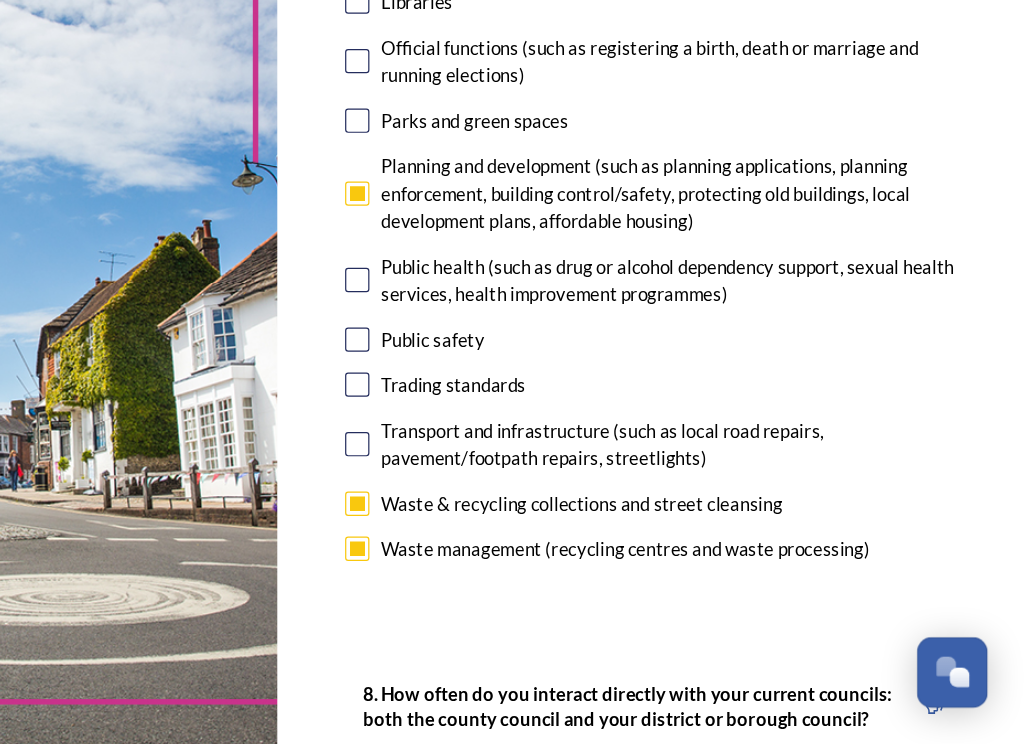 click at bounding box center [476, 497] 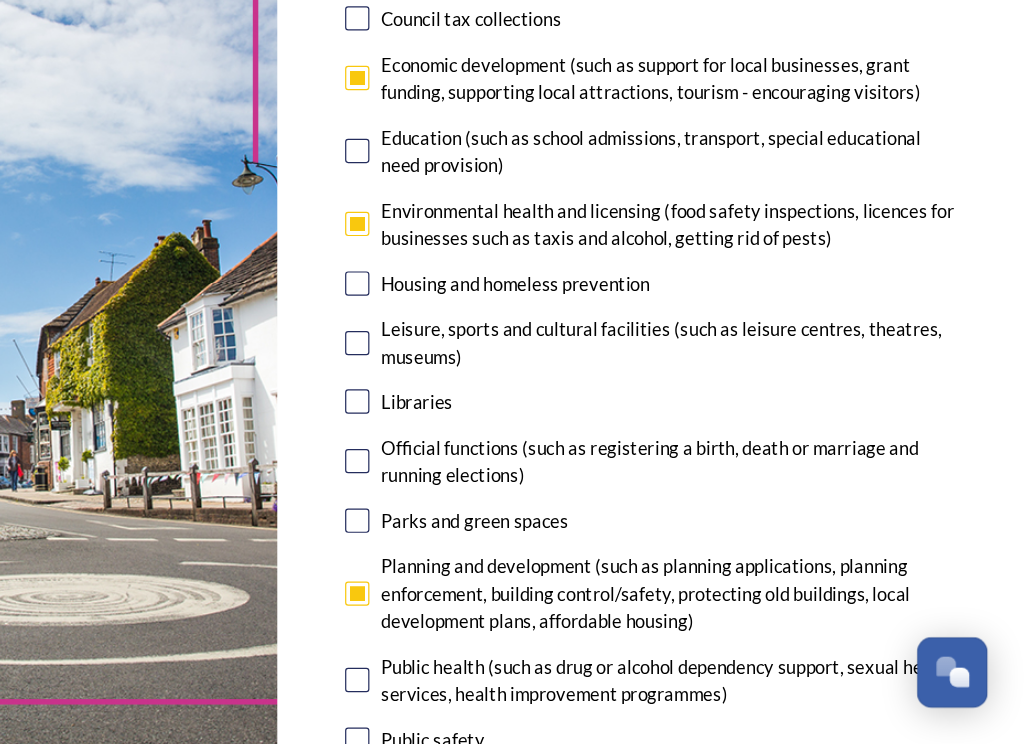 scroll, scrollTop: 350, scrollLeft: 0, axis: vertical 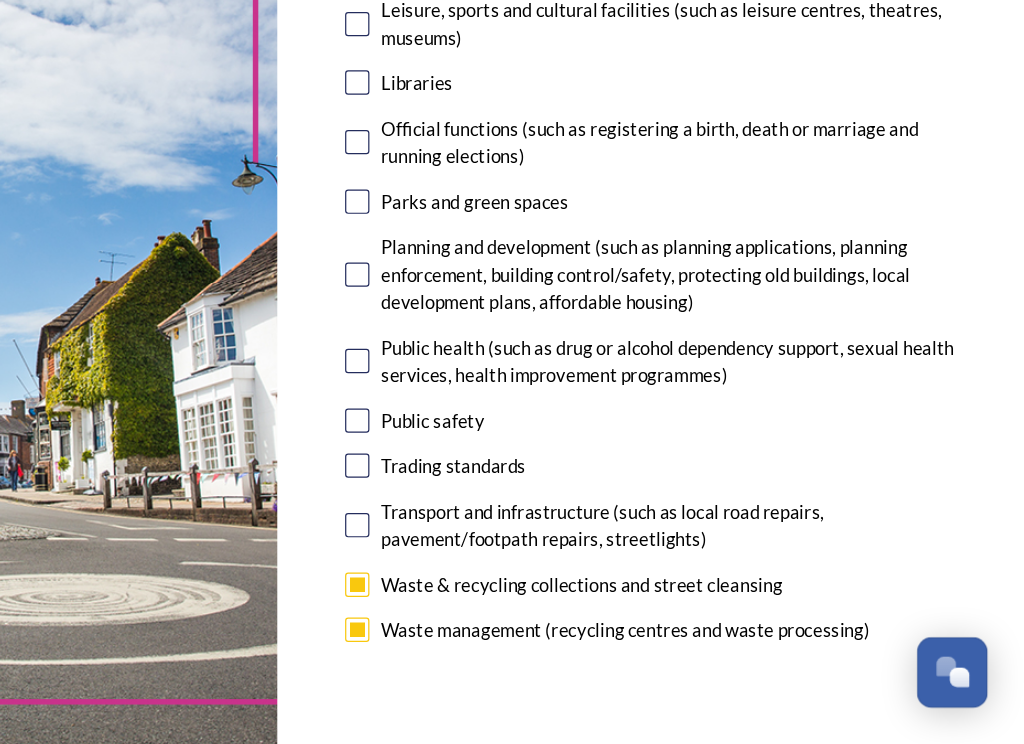 click at bounding box center (476, 564) 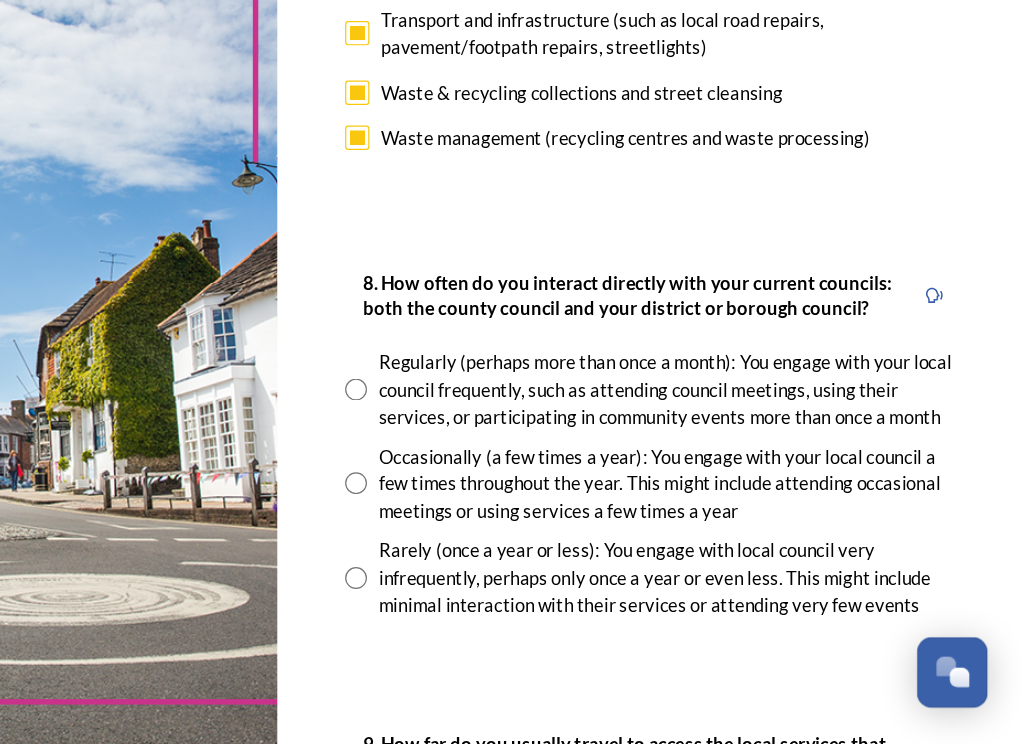 scroll, scrollTop: 1017, scrollLeft: 0, axis: vertical 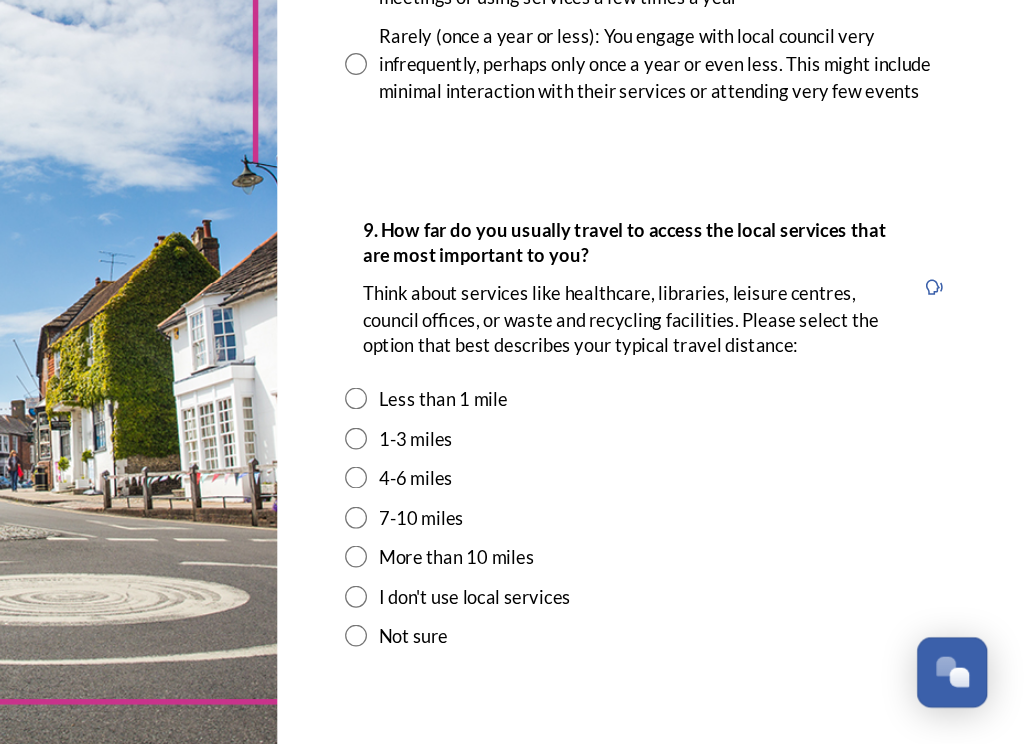 click at bounding box center [475, 558] 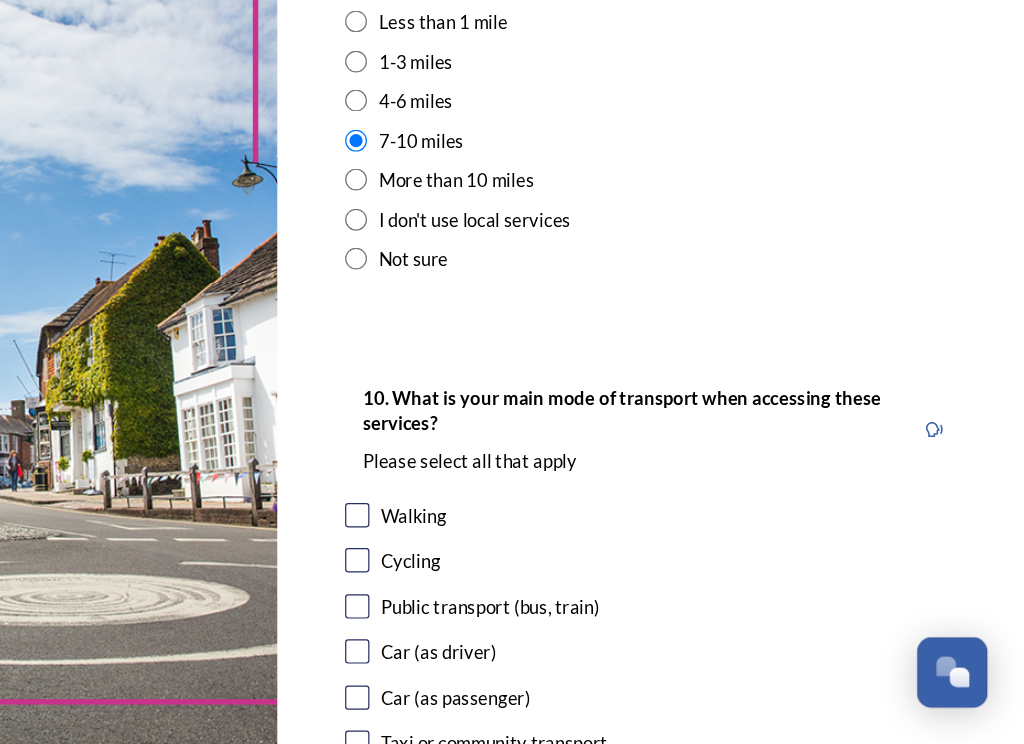 scroll, scrollTop: 1754, scrollLeft: 0, axis: vertical 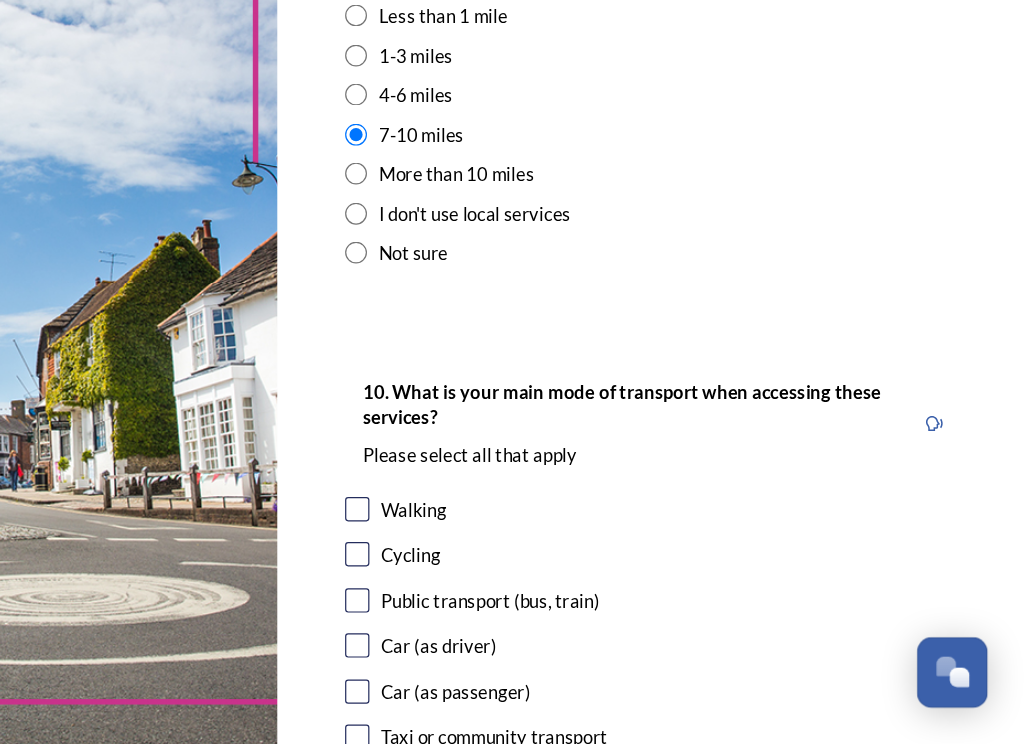click at bounding box center [476, 663] 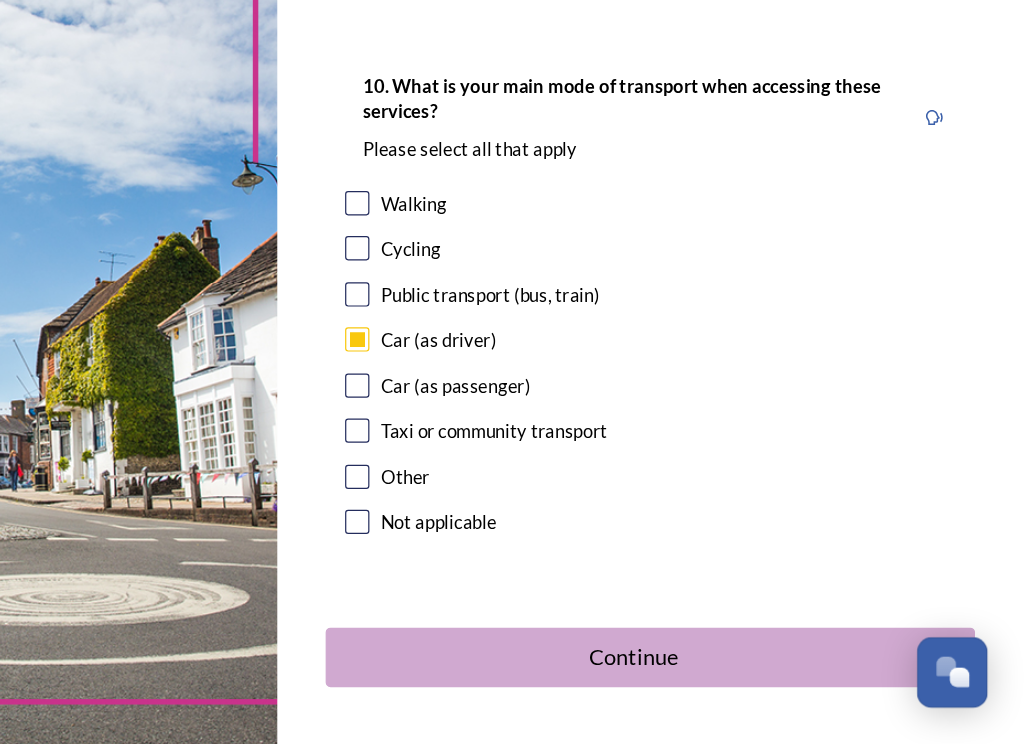 scroll, scrollTop: 2006, scrollLeft: 0, axis: vertical 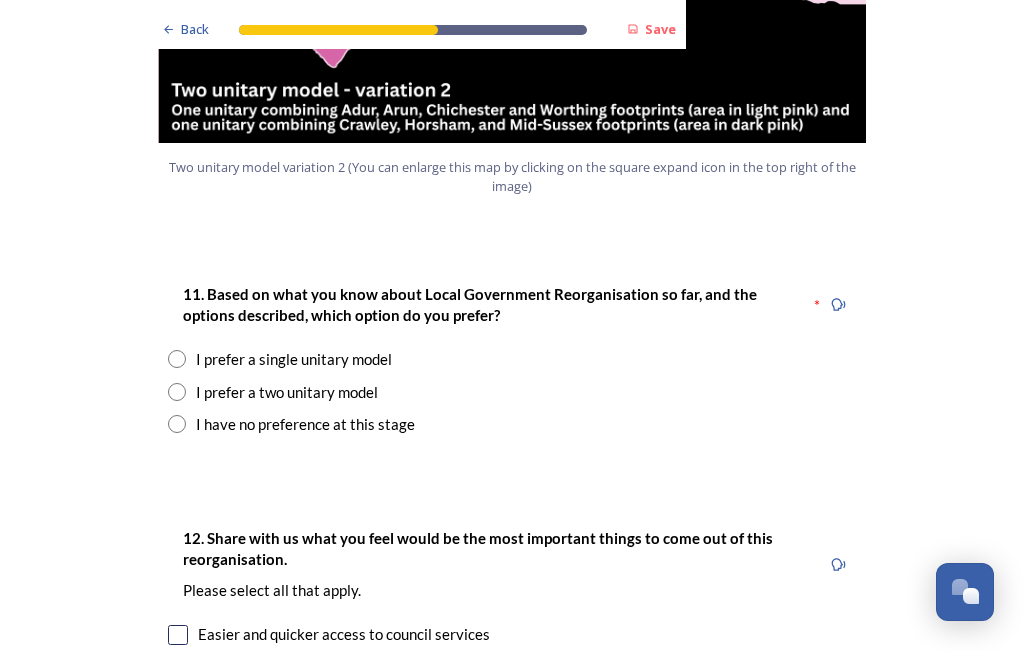 click at bounding box center [177, 392] 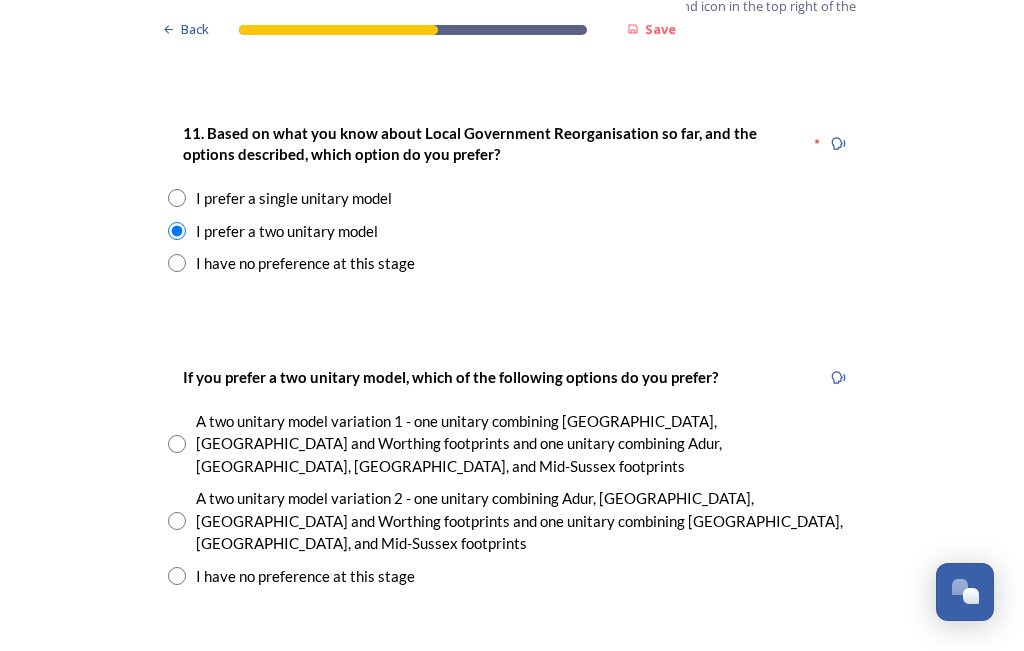 scroll, scrollTop: 2677, scrollLeft: 0, axis: vertical 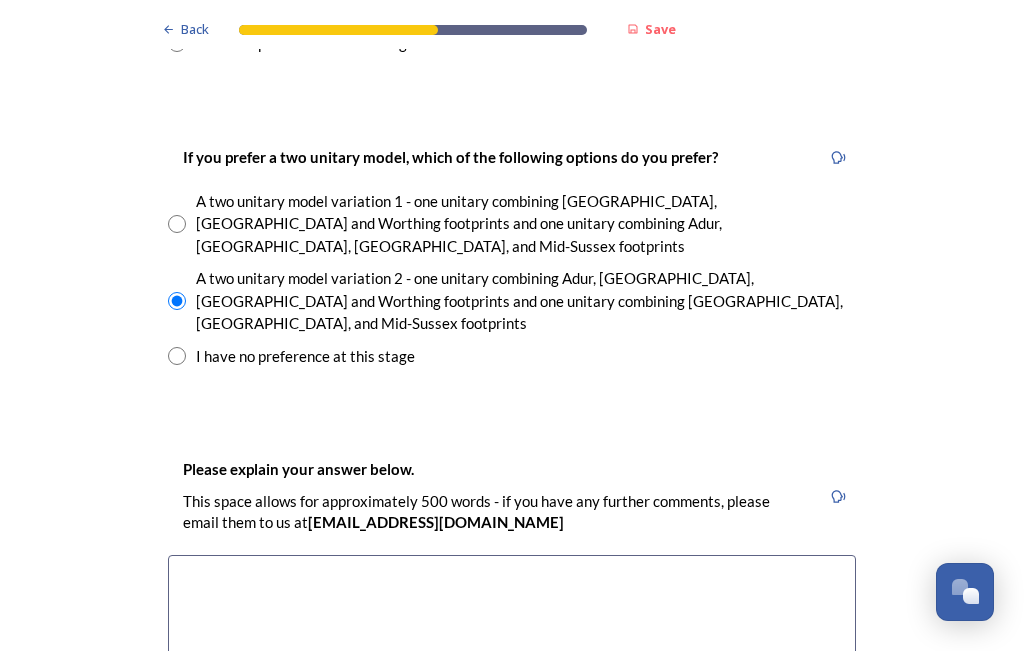 click at bounding box center [512, 667] 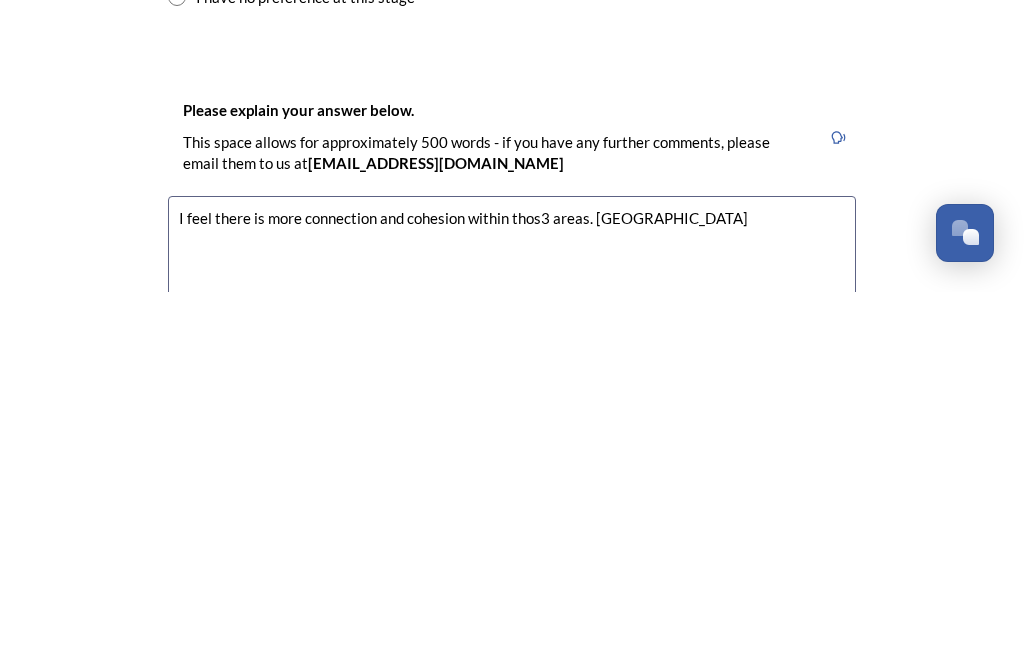 click on "I feel there is more connection and cohesion within thos3 areas. [GEOGRAPHIC_DATA]" at bounding box center (512, 667) 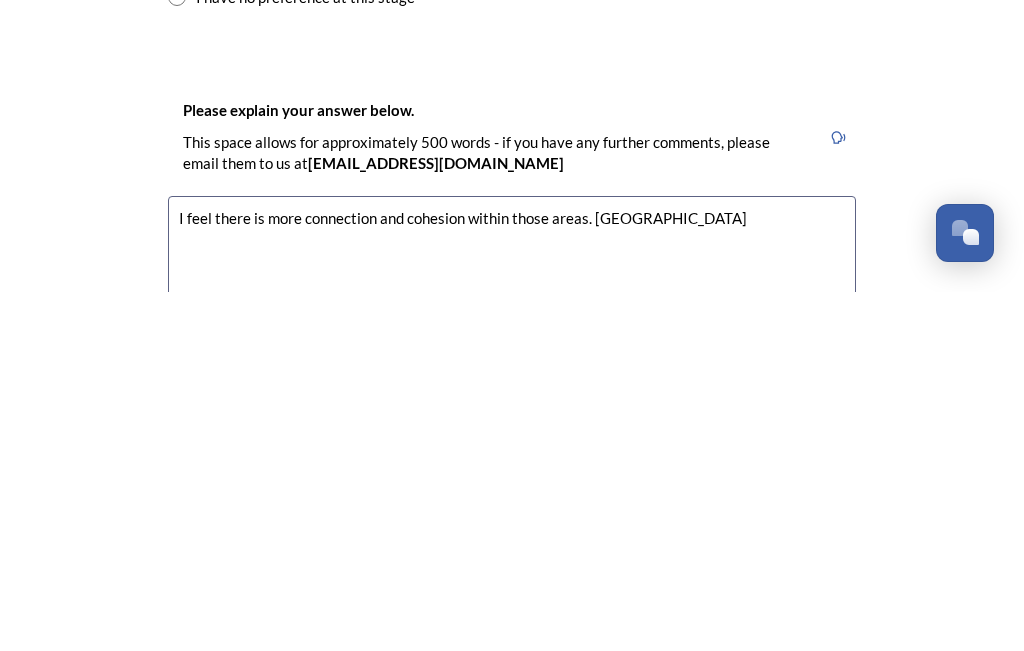 click on "I feel there is more connection and cohesion within those areas. [GEOGRAPHIC_DATA]" at bounding box center [512, 667] 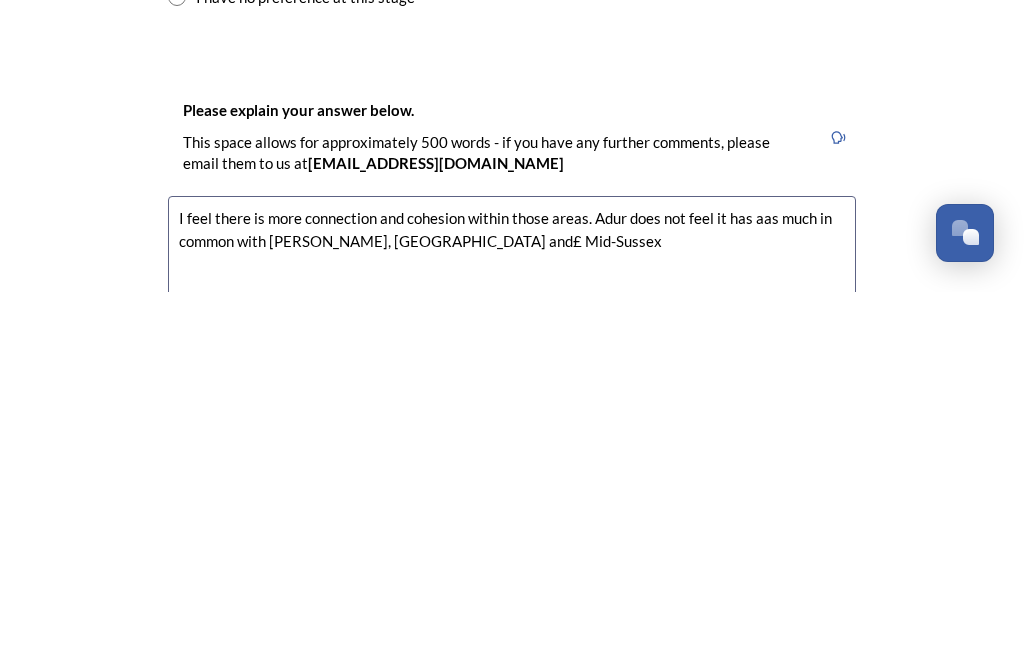 click on "I feel there is more connection and cohesion within those areas. Adur does not feel it has aas much in common with [PERSON_NAME], [GEOGRAPHIC_DATA] and£ Mid-Sussex" at bounding box center (512, 667) 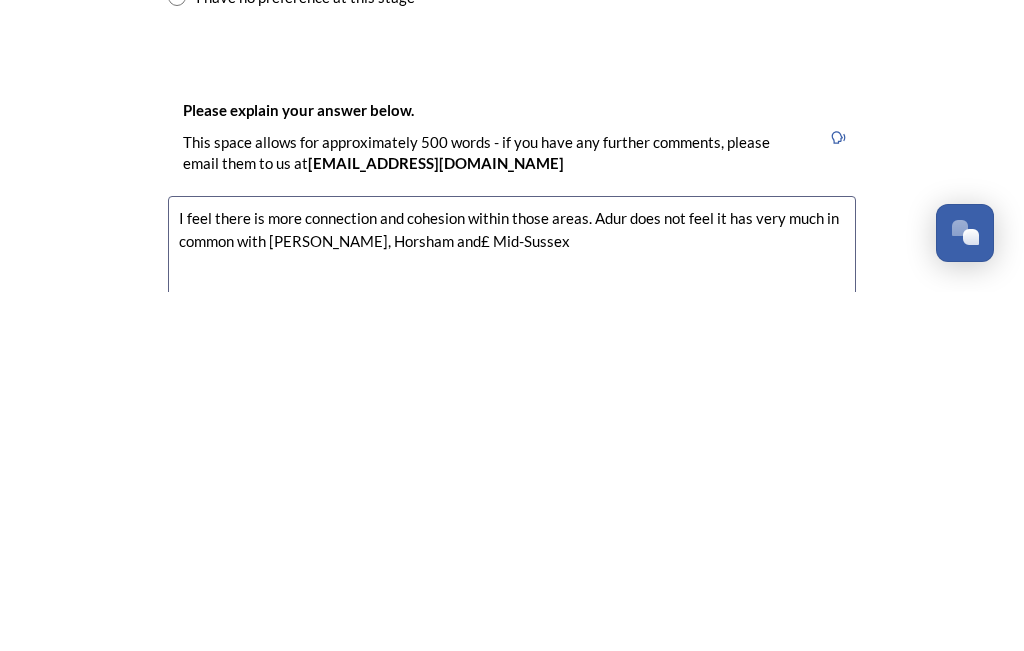 click on "I feel there is more connection and cohesion within those areas. Adur does not feel it has very much in common with [PERSON_NAME], Horsham and£ Mid-Sussex" at bounding box center (512, 667) 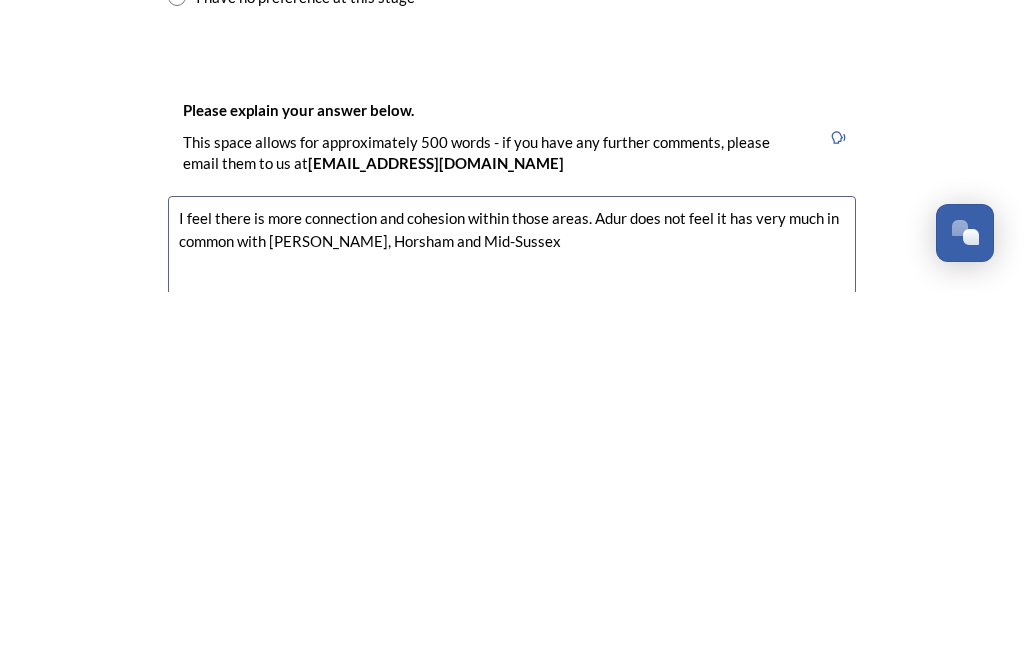 click on "I feel there is more connection and cohesion within those areas. Adur does not feel it has very much in common with [PERSON_NAME], Horsham and Mid-Sussex" at bounding box center (512, 667) 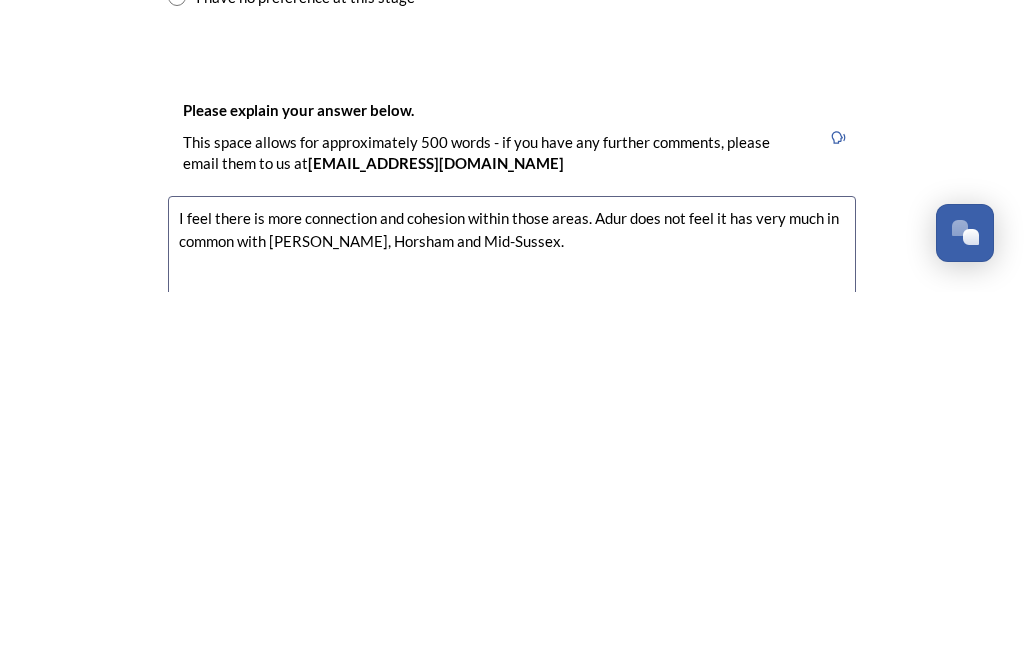 click on "I feel there is more connection and cohesion within those areas. Adur does not feel it has very much in common with [PERSON_NAME], Horsham and Mid-Sussex." at bounding box center [512, 667] 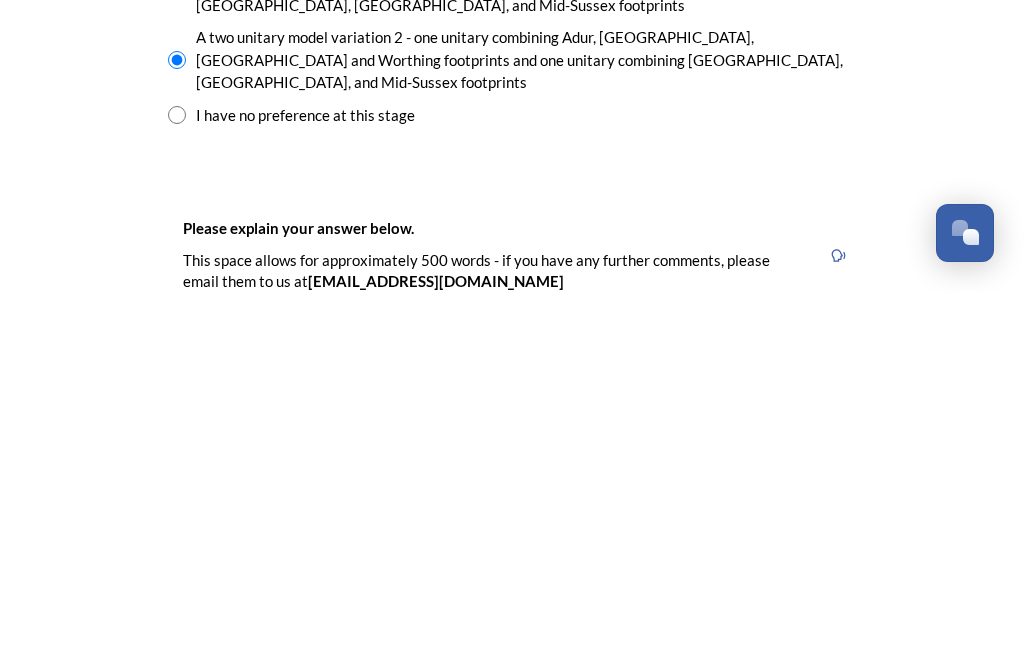 scroll, scrollTop: 2779, scrollLeft: 0, axis: vertical 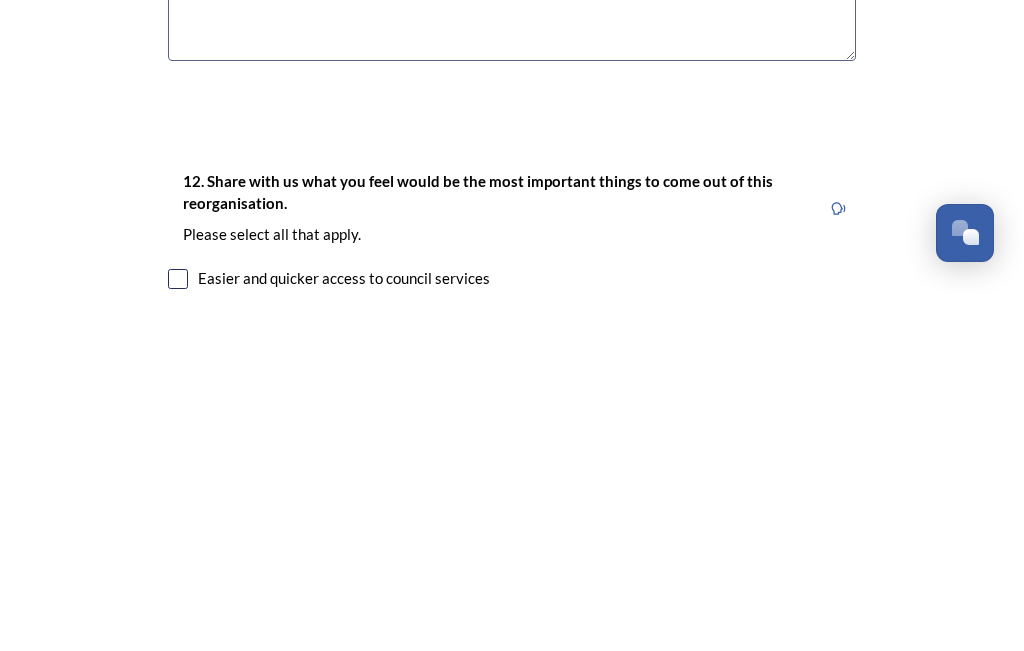 type on "I have lived in [GEOGRAPHIC_DATA] for over 50 years. I feel there is more connection and cohesion within those areas. Adur does not feel it has very much in common with [PERSON_NAME], Horsham and Mid-Sussex." 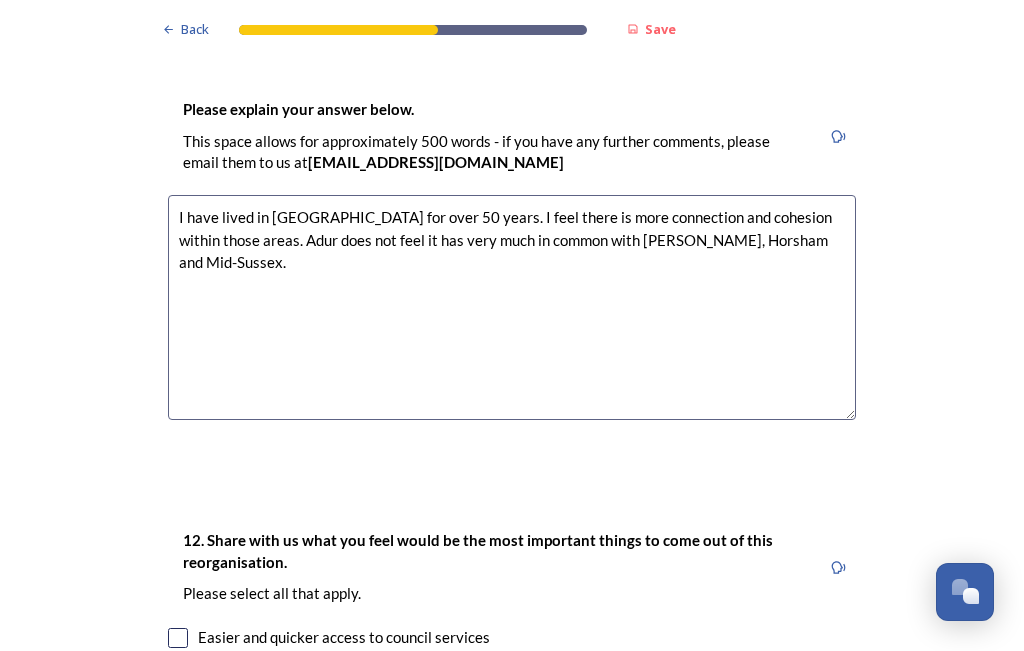 click at bounding box center (178, 638) 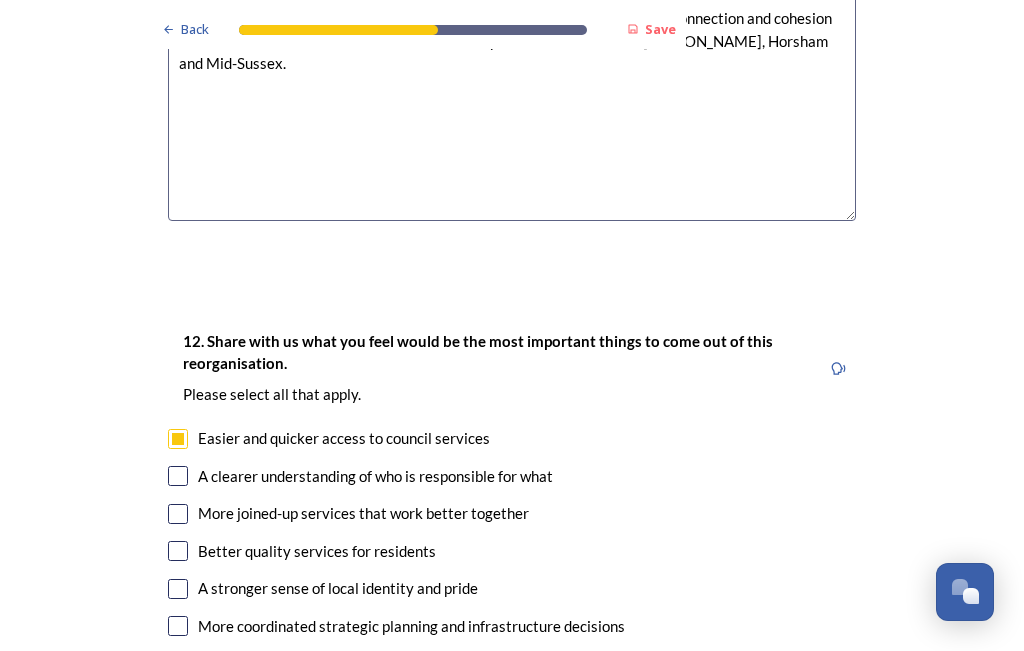 scroll, scrollTop: 3456, scrollLeft: 0, axis: vertical 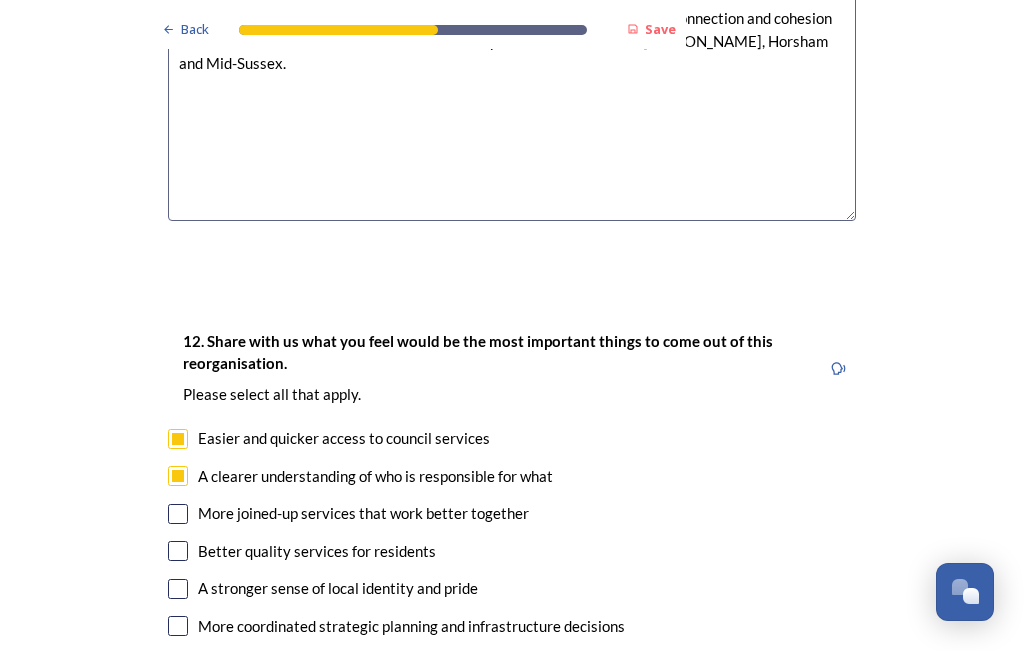 click at bounding box center [178, 514] 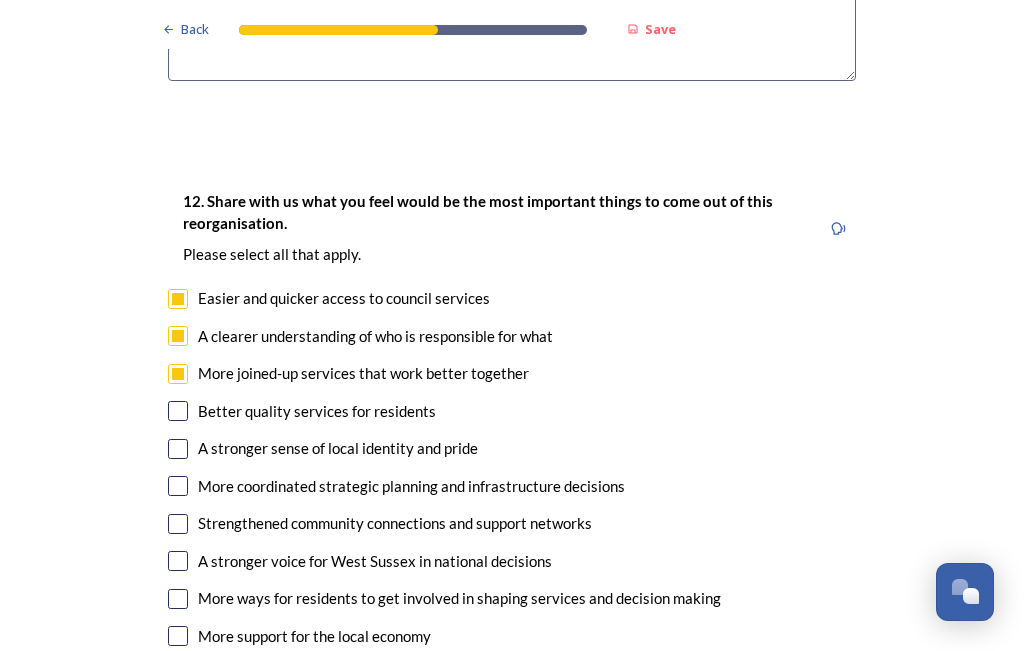 scroll, scrollTop: 3594, scrollLeft: 0, axis: vertical 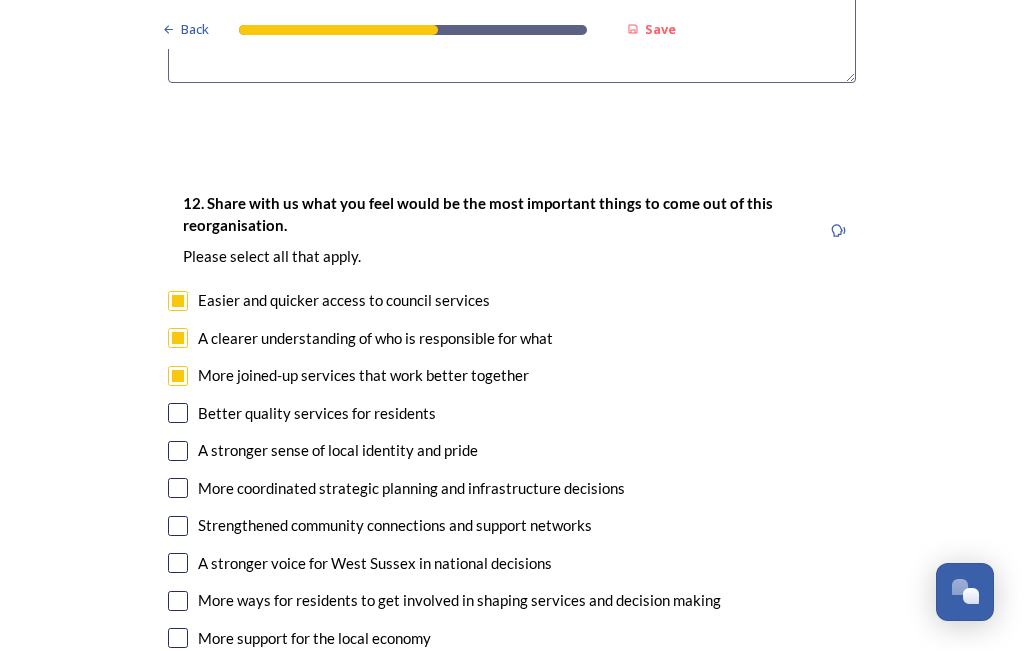 click at bounding box center (178, 488) 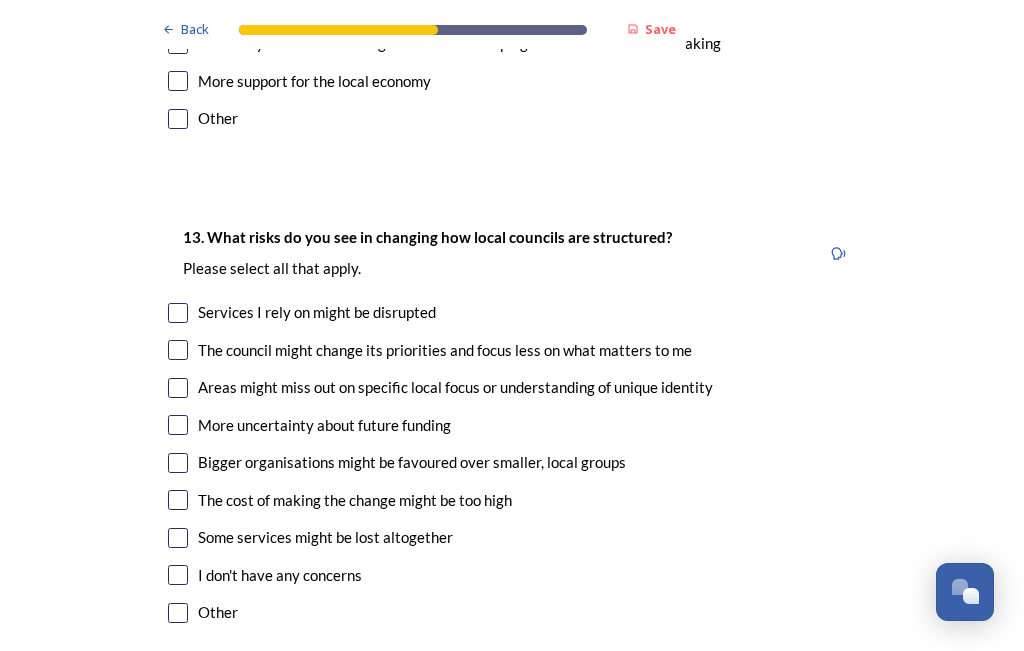 scroll, scrollTop: 4151, scrollLeft: 0, axis: vertical 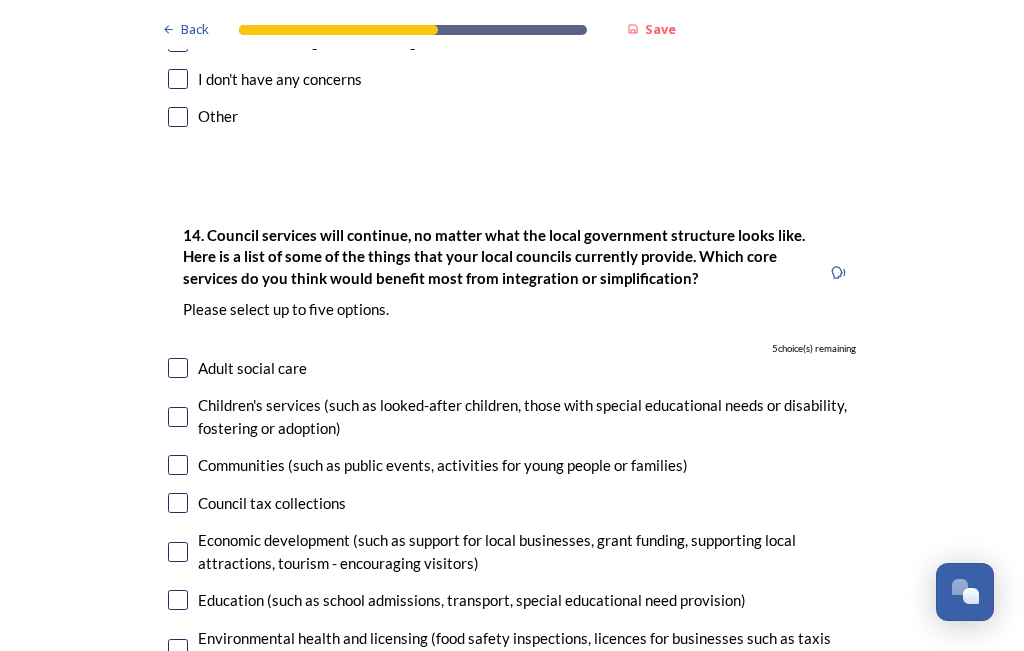 click on "14. Council services will continue, no matter what the local government structure looks like. Here is a list of some of the things that your local councils currently provide. ﻿Which core services do you think would benefit most from integration or simplification?  Please select up to five options. 5  choice(s) remaining Adult social care   Children's services (such as looked-after children, those with special educational needs or disability, fostering or adoption) Communities (such as public events, activities for young people or families)   Council tax collections Economic development (such as support for local businesses, grant funding, supporting local attractions, tourism - encouraging visitors)  Education (such as school admissions, transport, special educational need provision)  Environmental health and licensing (food safety inspections, licences for businesses such as taxis and alcohol, getting rid of pests) Housing and homeless prevention Libraries Parks and green spaces Public safety" at bounding box center (512, 697) 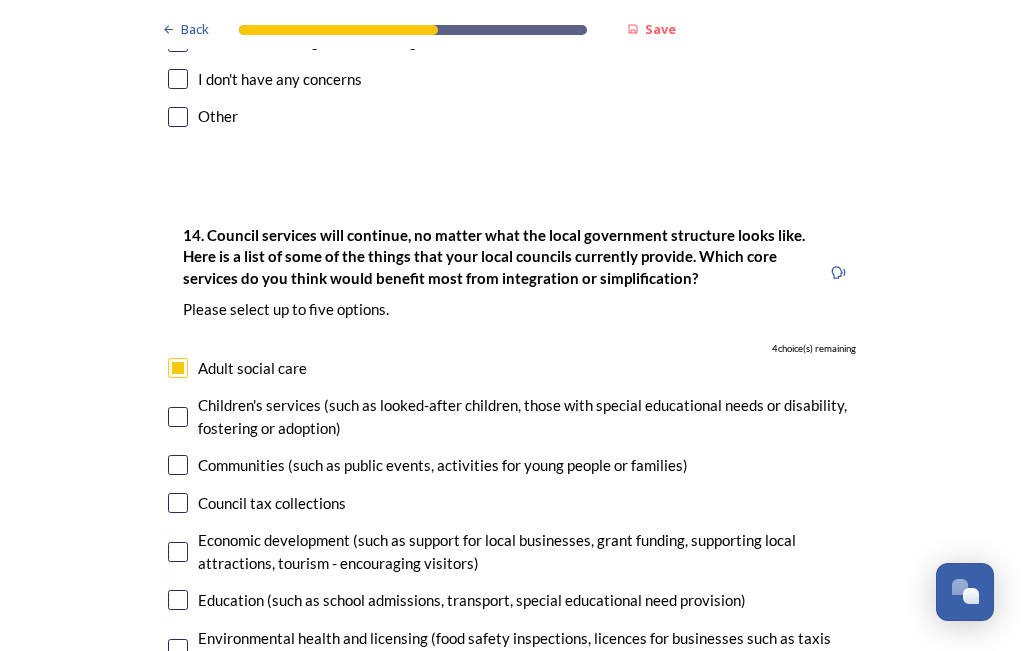 click at bounding box center [178, 417] 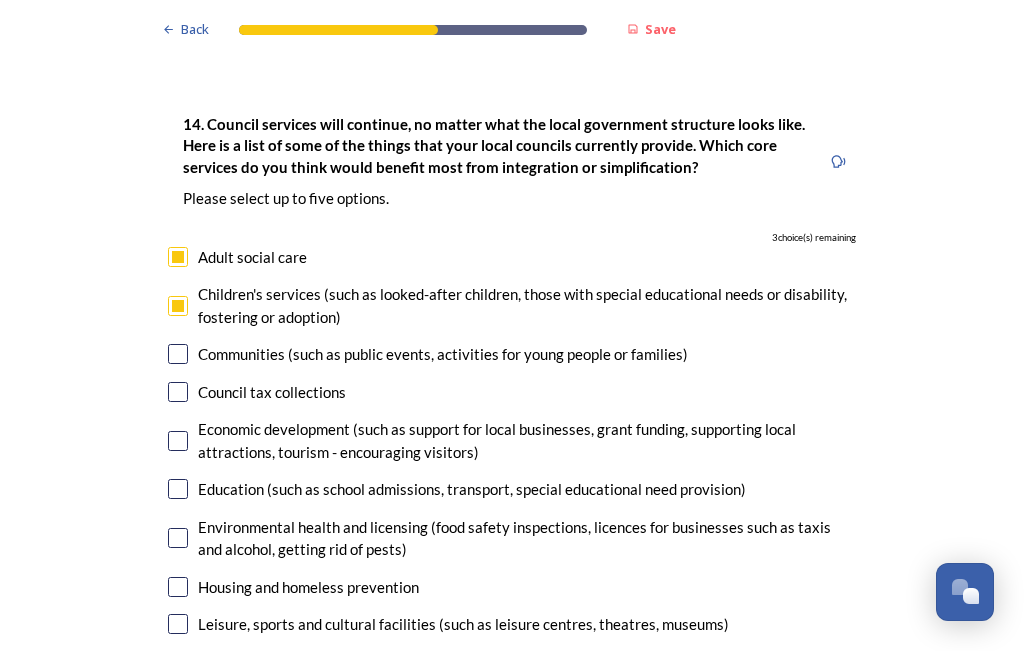 scroll, scrollTop: 4758, scrollLeft: 0, axis: vertical 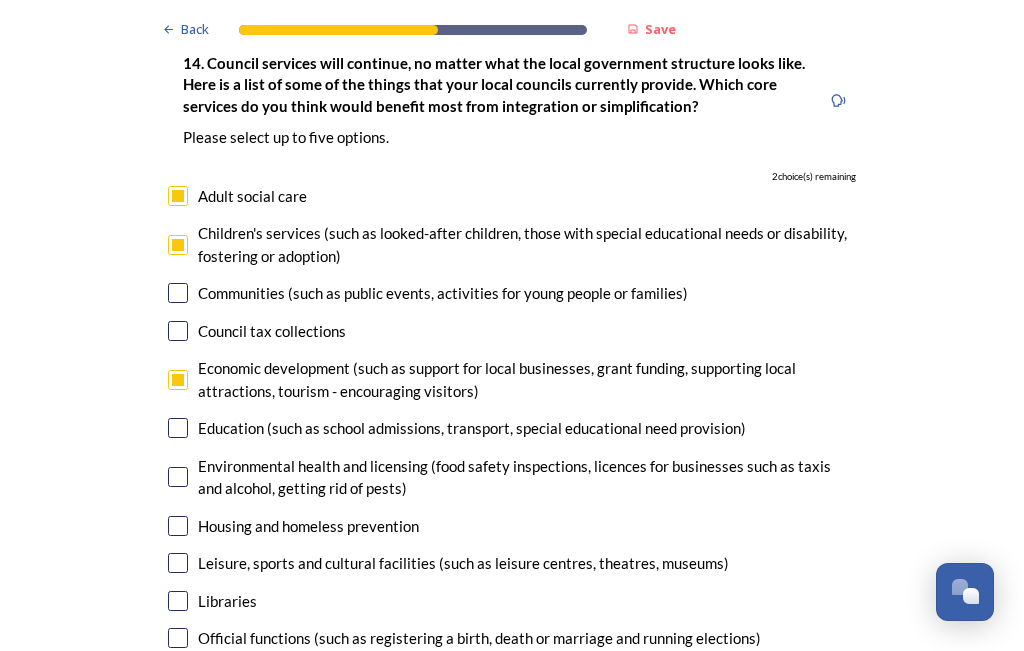 click at bounding box center (178, 526) 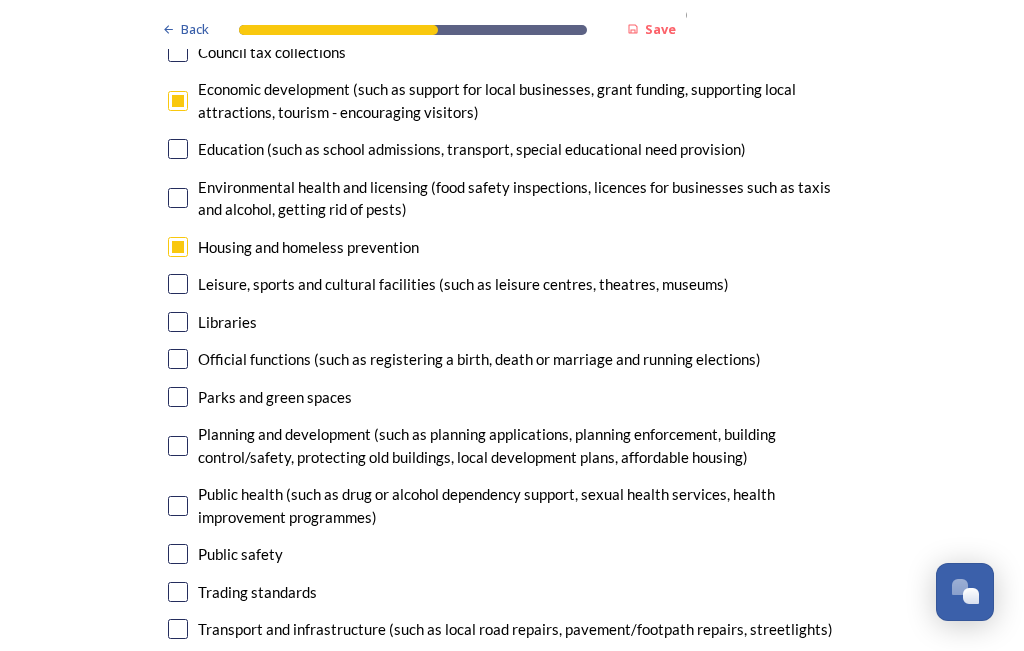 scroll, scrollTop: 5098, scrollLeft: 0, axis: vertical 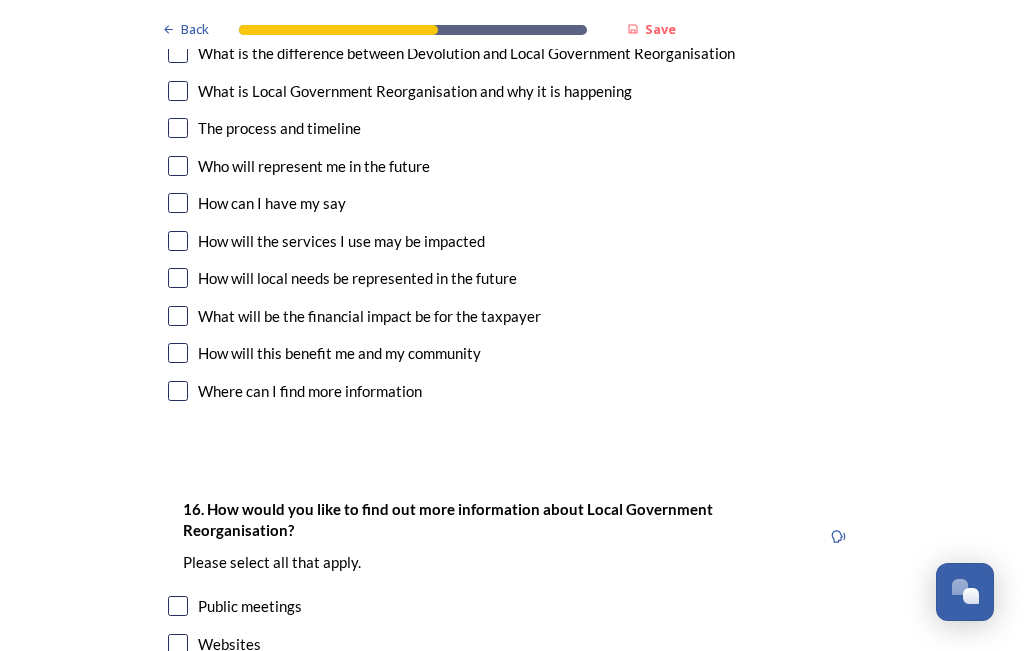 click at bounding box center [178, 278] 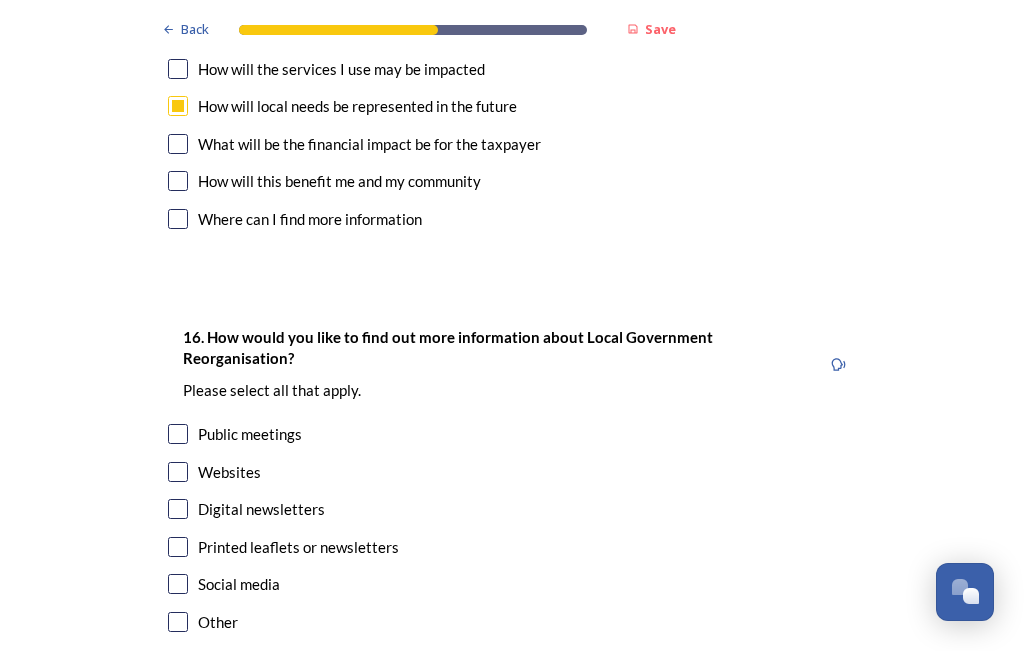 scroll, scrollTop: 6115, scrollLeft: 0, axis: vertical 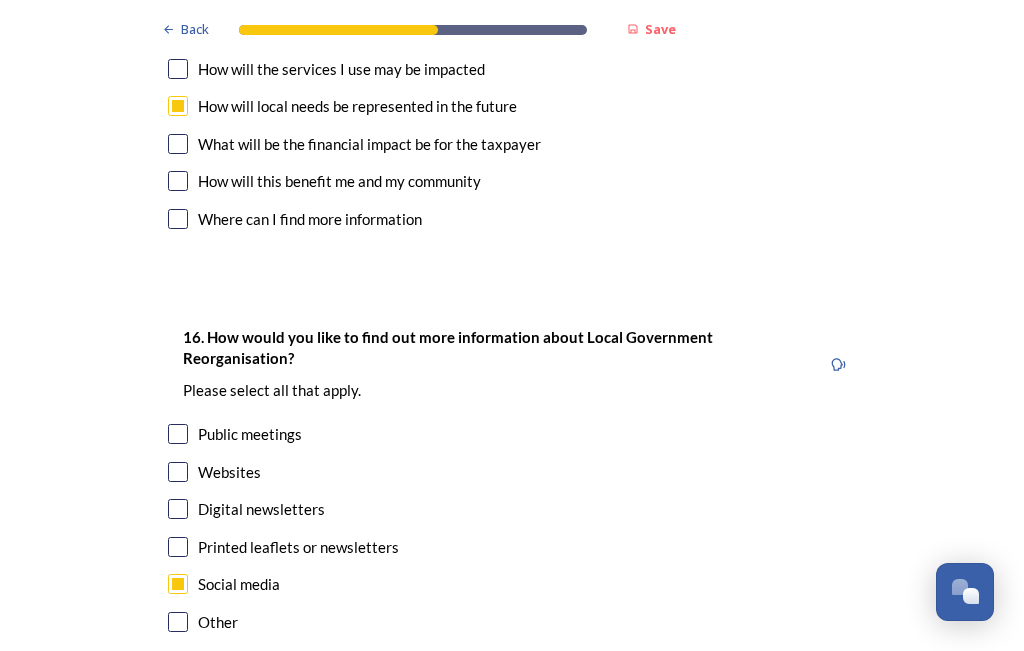 click on "Continue" at bounding box center [498, 732] 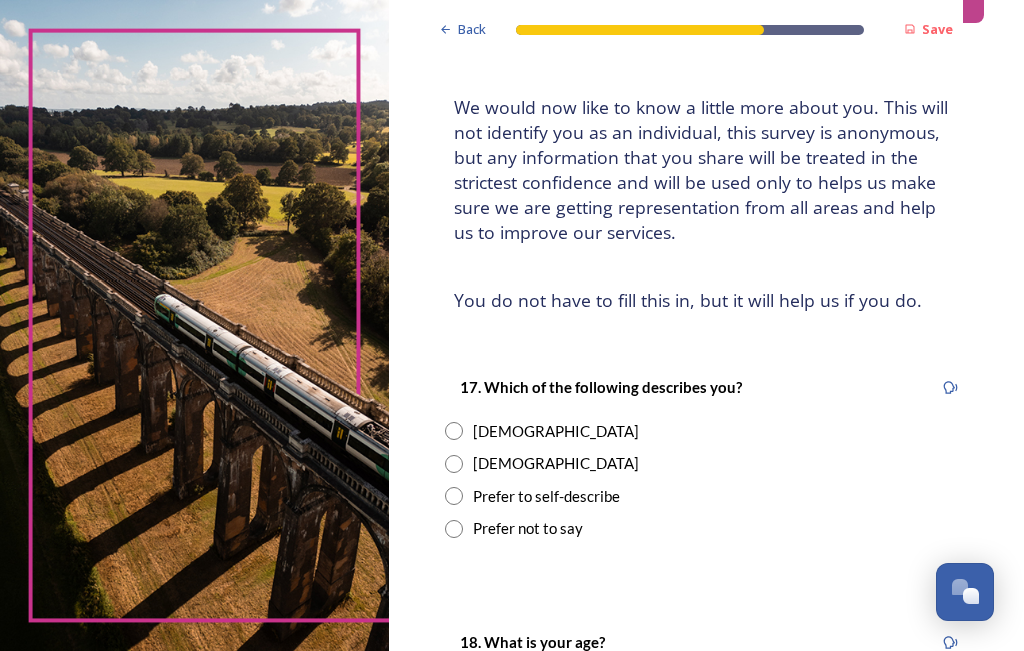 scroll, scrollTop: 99, scrollLeft: 0, axis: vertical 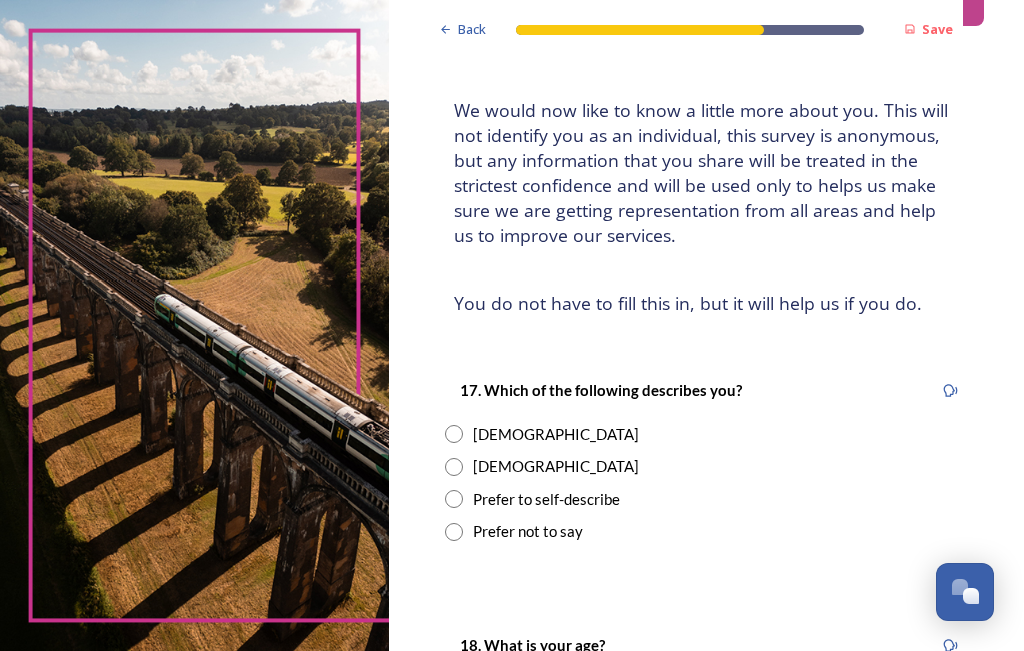 click on "[DEMOGRAPHIC_DATA]" at bounding box center [706, 466] 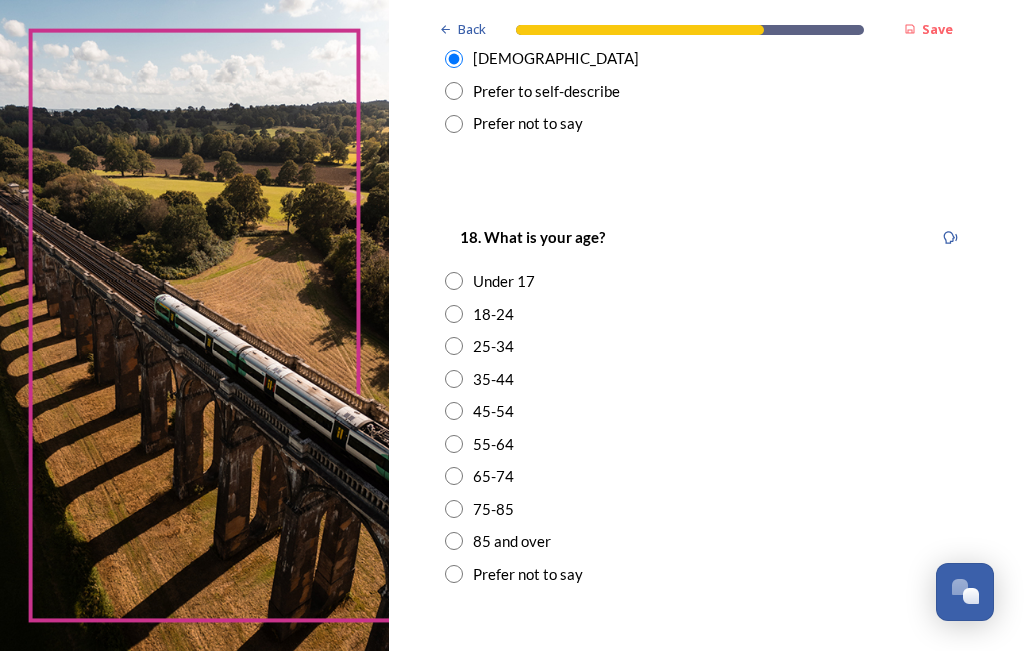 scroll, scrollTop: 507, scrollLeft: 0, axis: vertical 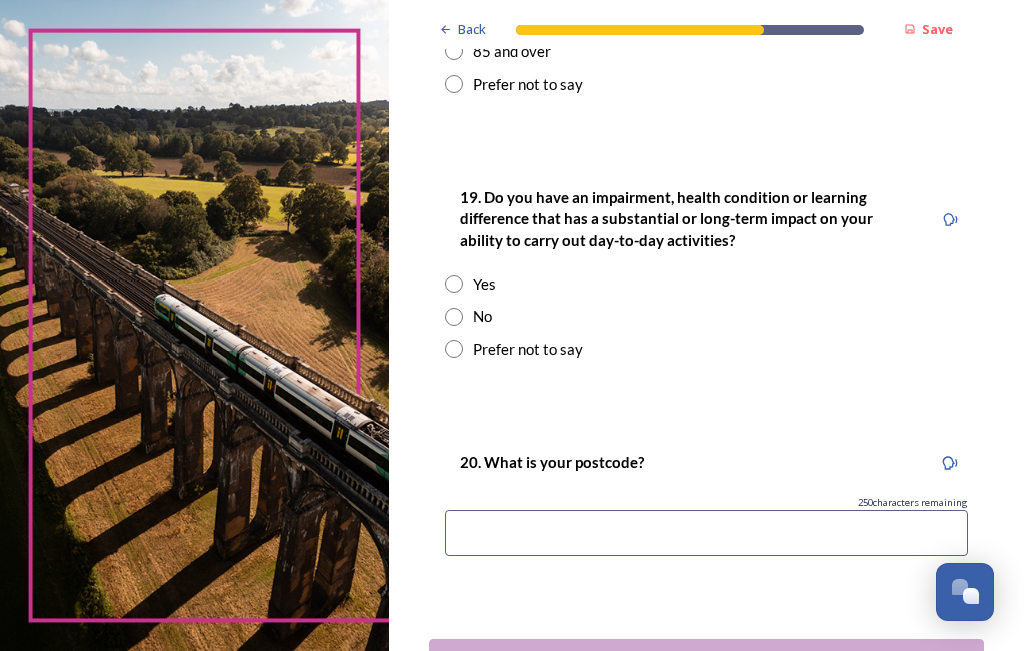 click at bounding box center [454, 317] 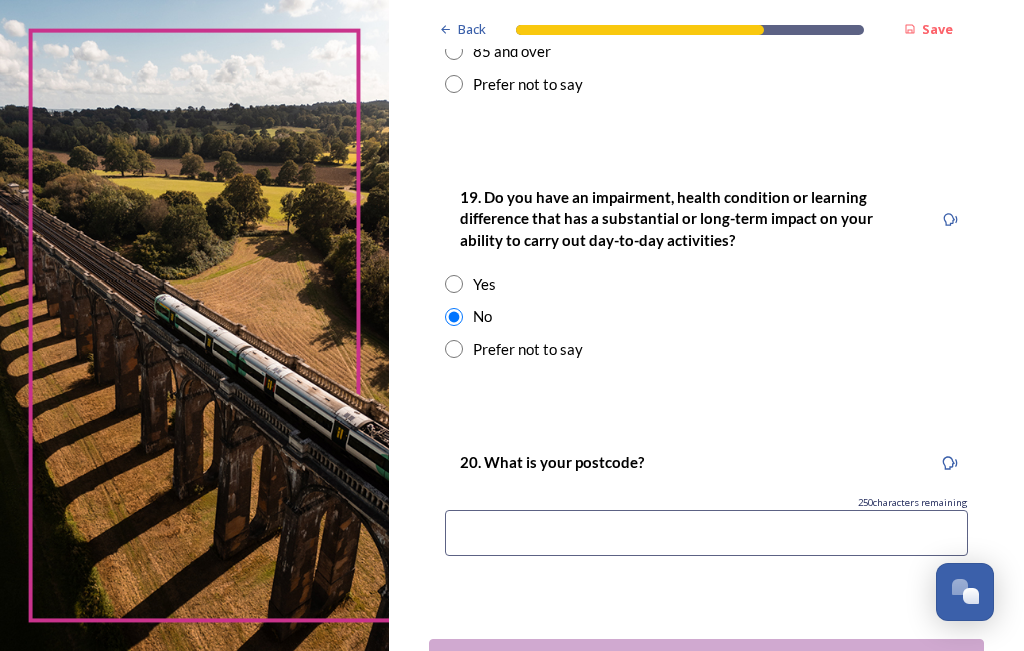 click at bounding box center (706, 533) 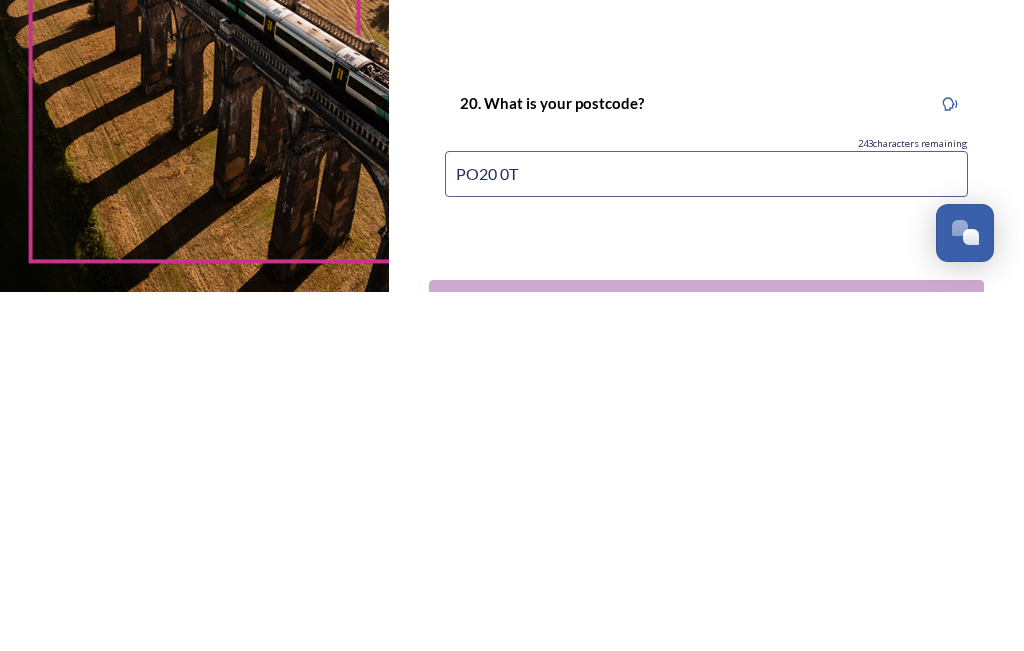 type on "PO20 0TX" 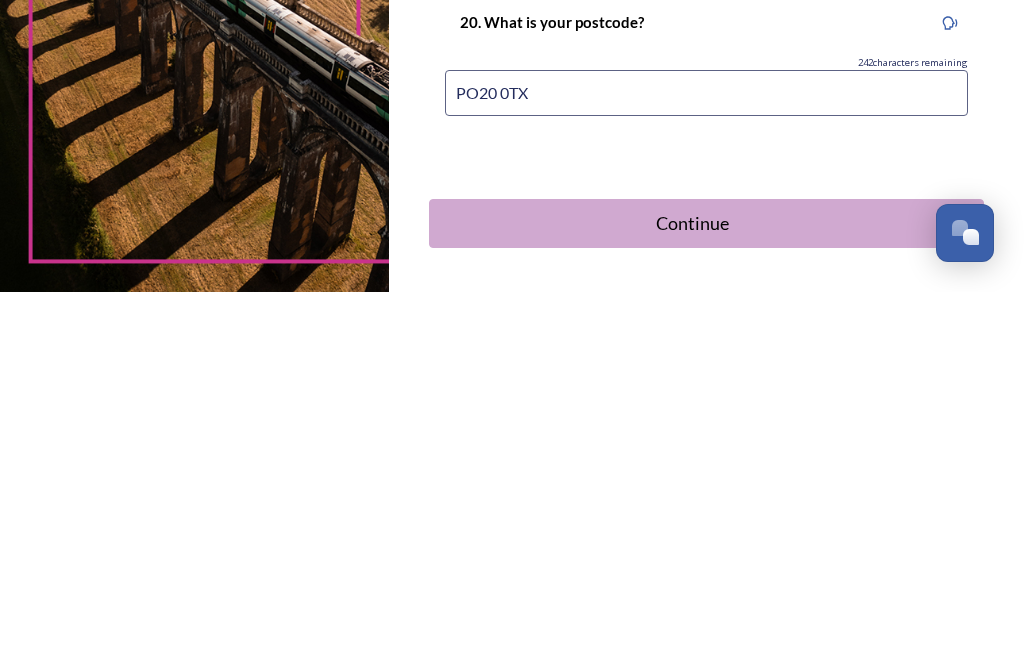 scroll, scrollTop: 1076, scrollLeft: 0, axis: vertical 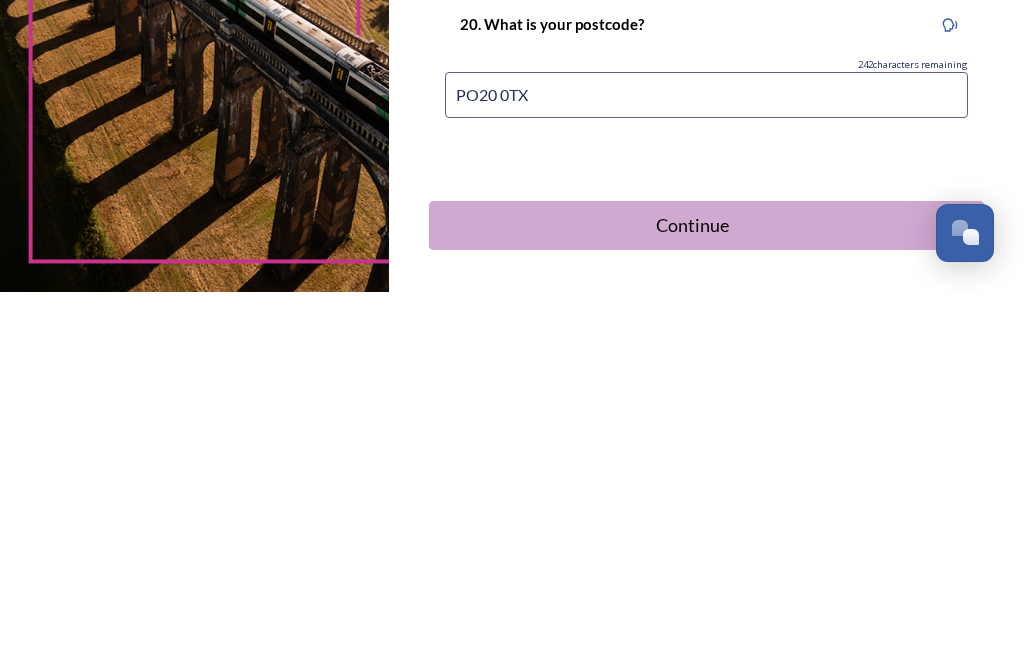 click on "Continue" at bounding box center [693, 584] 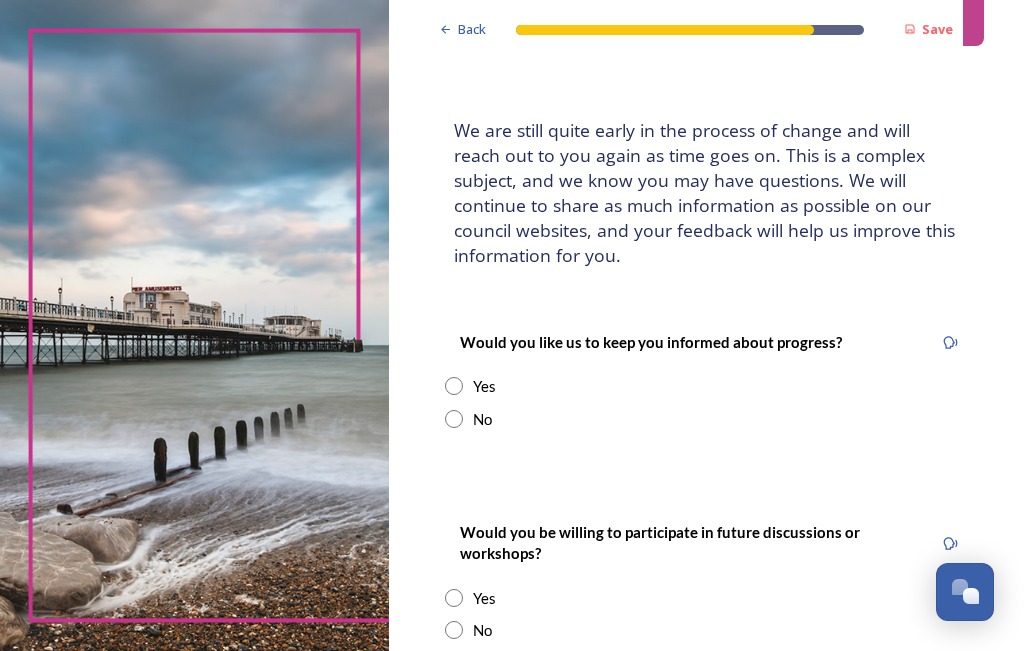 scroll, scrollTop: 80, scrollLeft: 0, axis: vertical 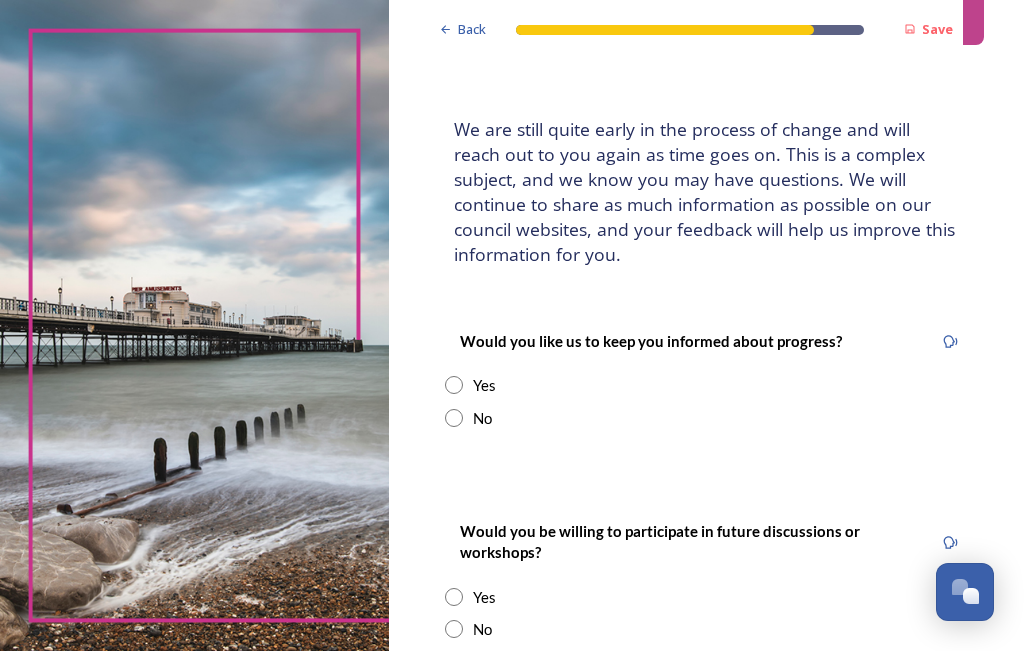 click on "Would you like us to keep you informed about progress? Yes No" at bounding box center (706, 379) 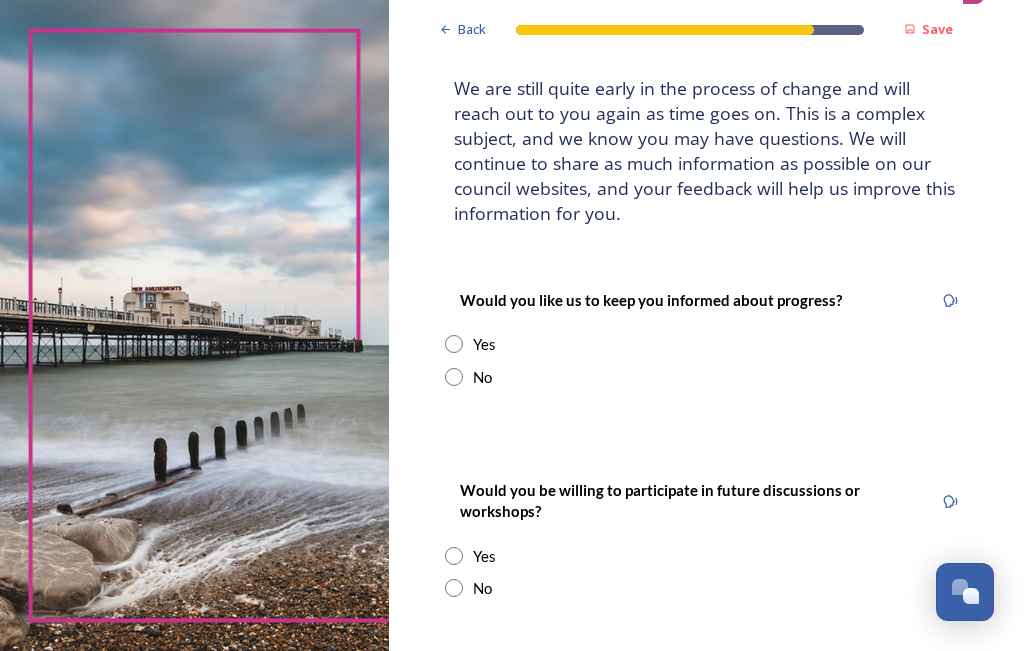 scroll, scrollTop: 121, scrollLeft: 0, axis: vertical 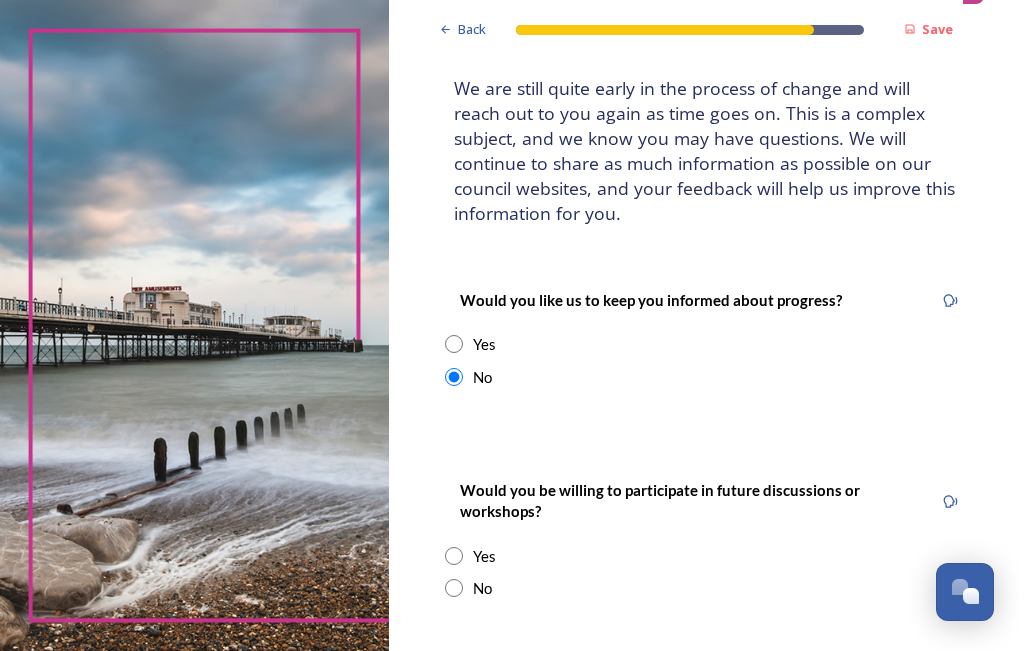 click on "Would you be willing to participate in future discussions or workshops? Yes No" at bounding box center (706, 539) 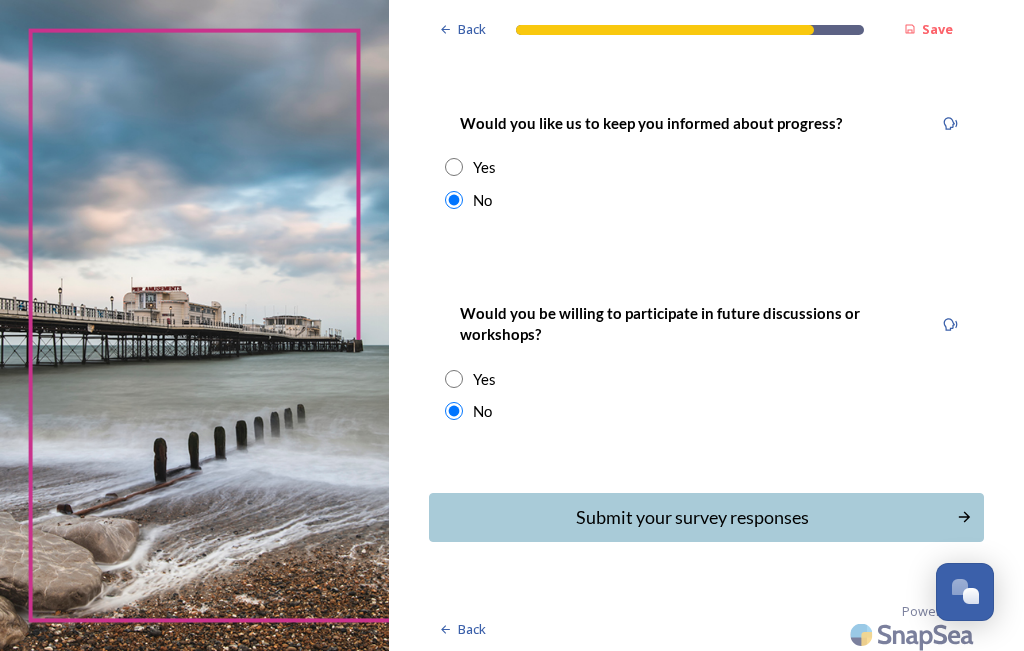 scroll, scrollTop: 295, scrollLeft: 0, axis: vertical 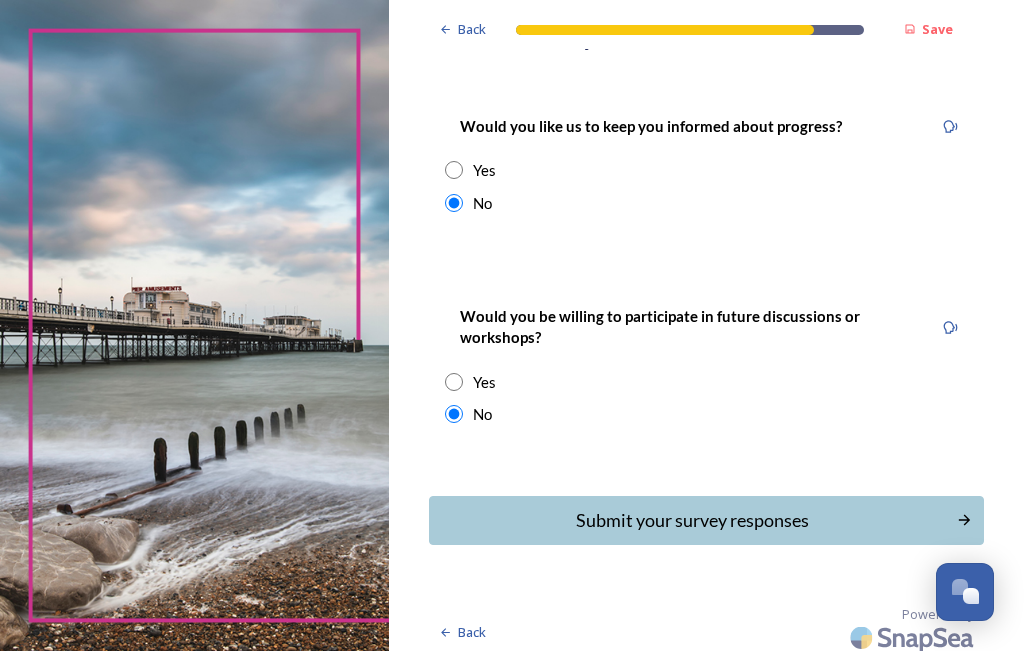 click on "Submit your survey responses" at bounding box center [693, 520] 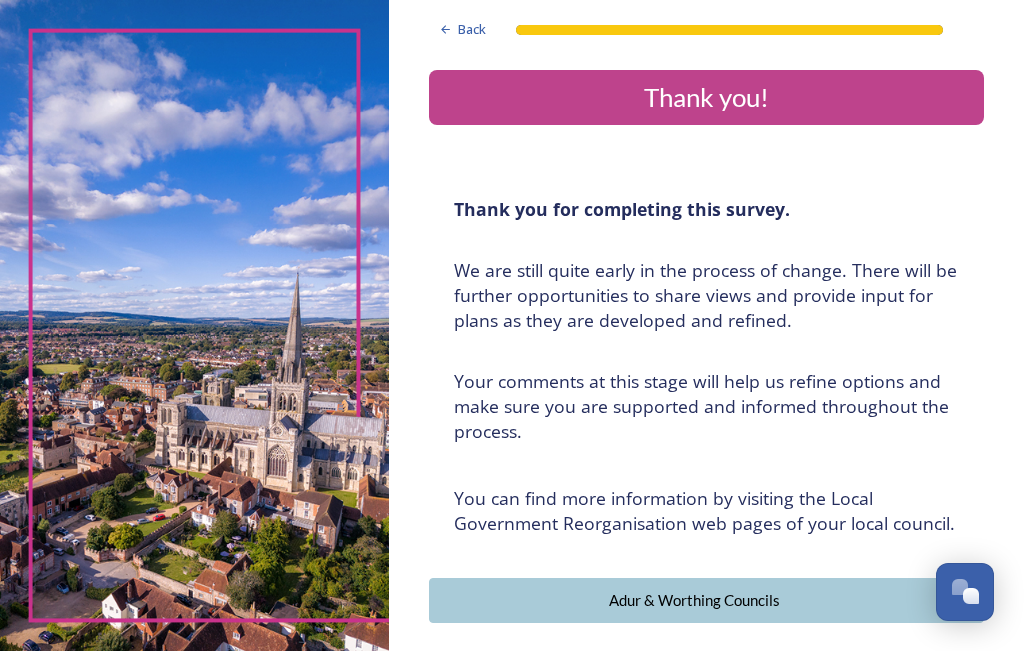 scroll, scrollTop: 0, scrollLeft: 0, axis: both 